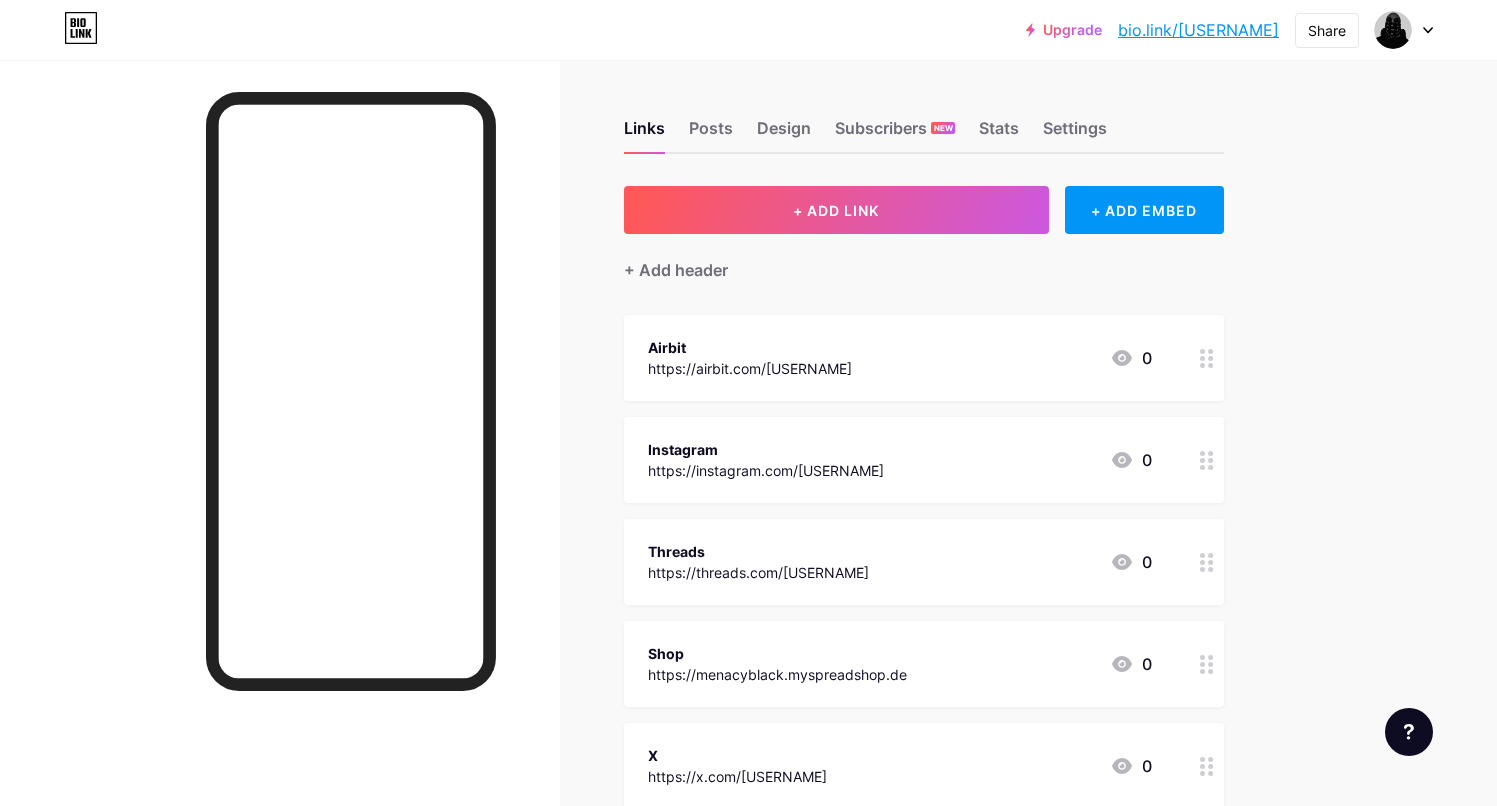 scroll, scrollTop: 108, scrollLeft: 0, axis: vertical 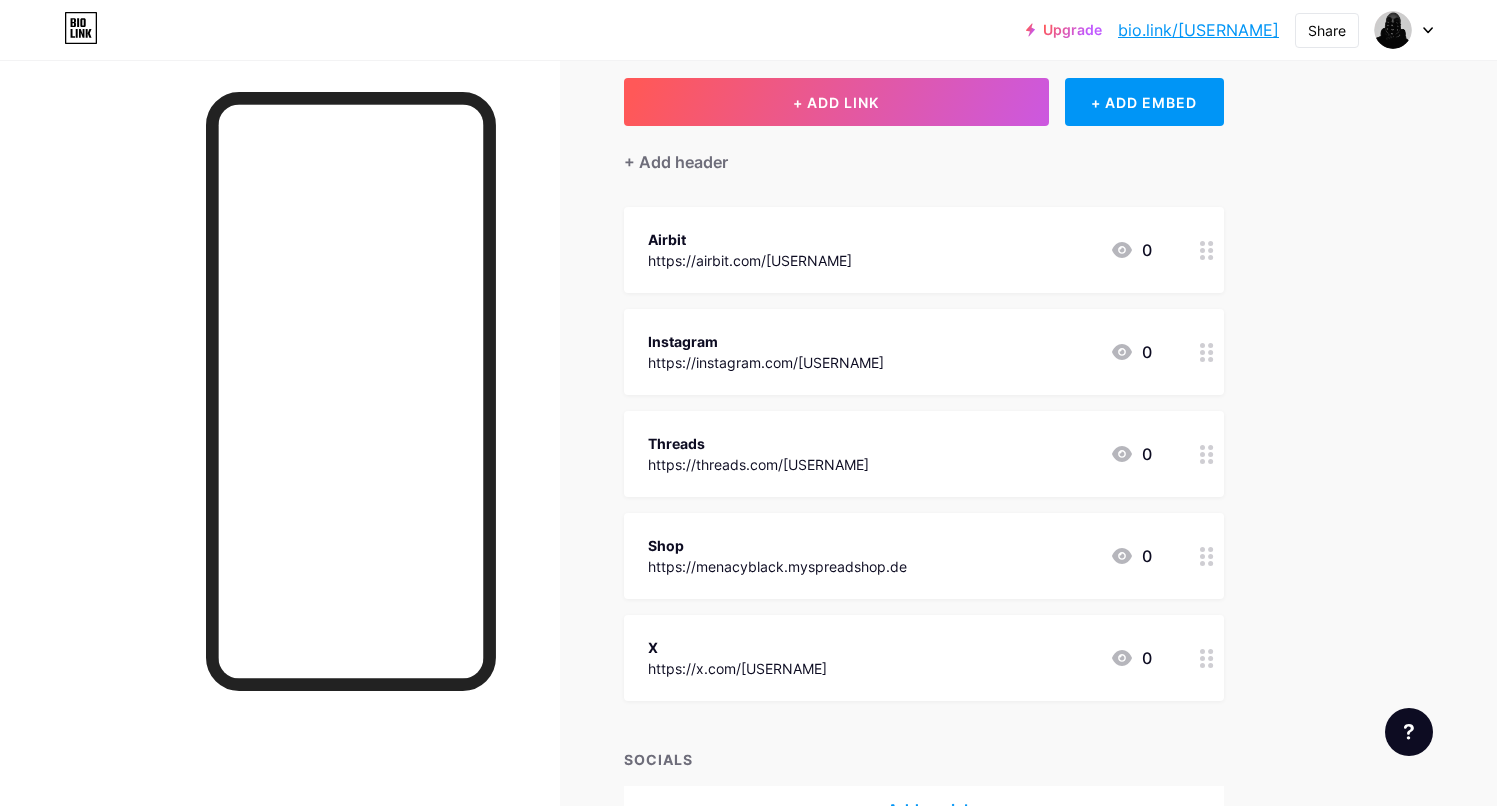 click on "Instagram" at bounding box center [766, 341] 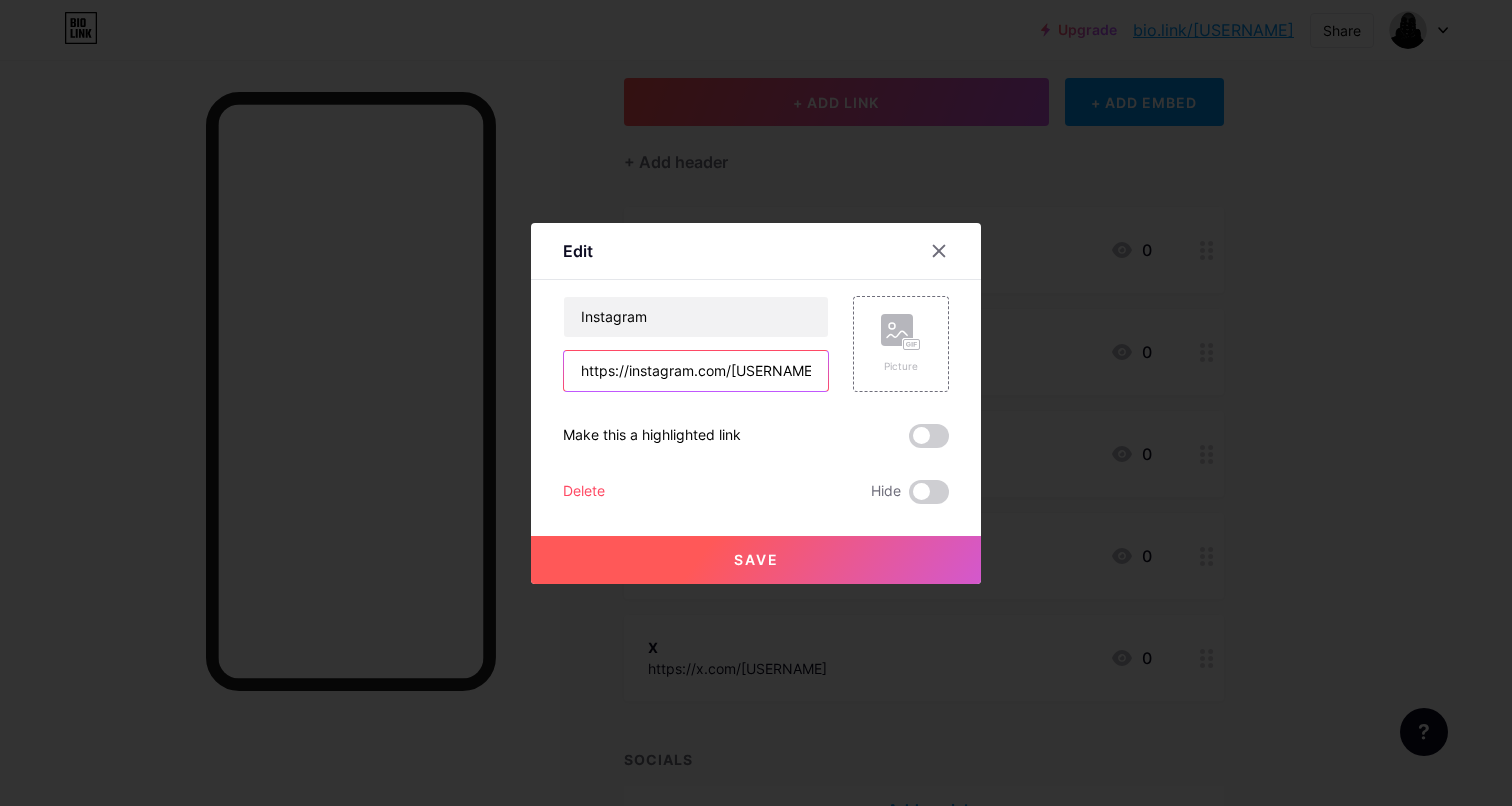 click on "https://instagram.com/[USERNAME]" at bounding box center [696, 371] 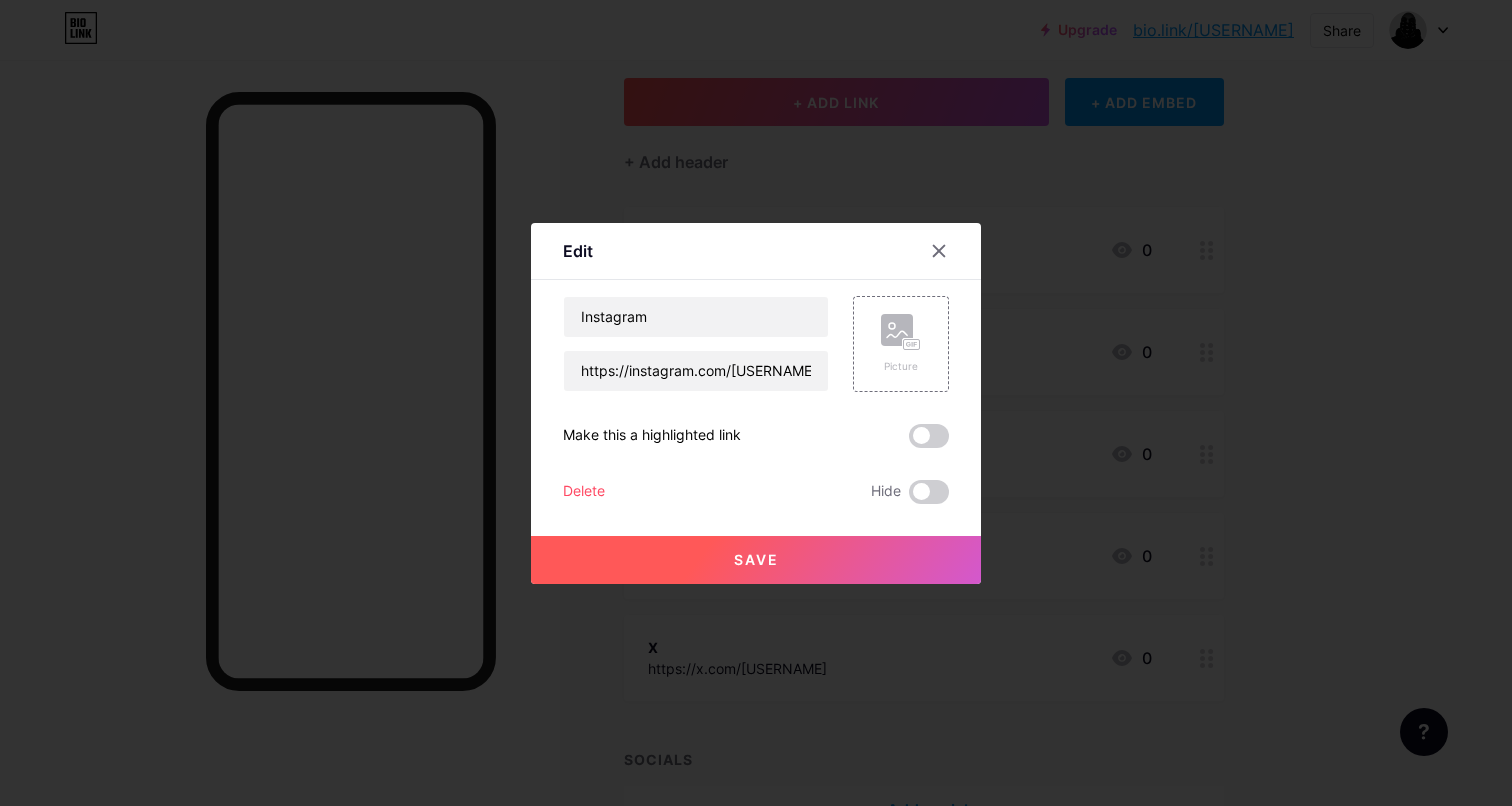 click on "Delete" at bounding box center (584, 492) 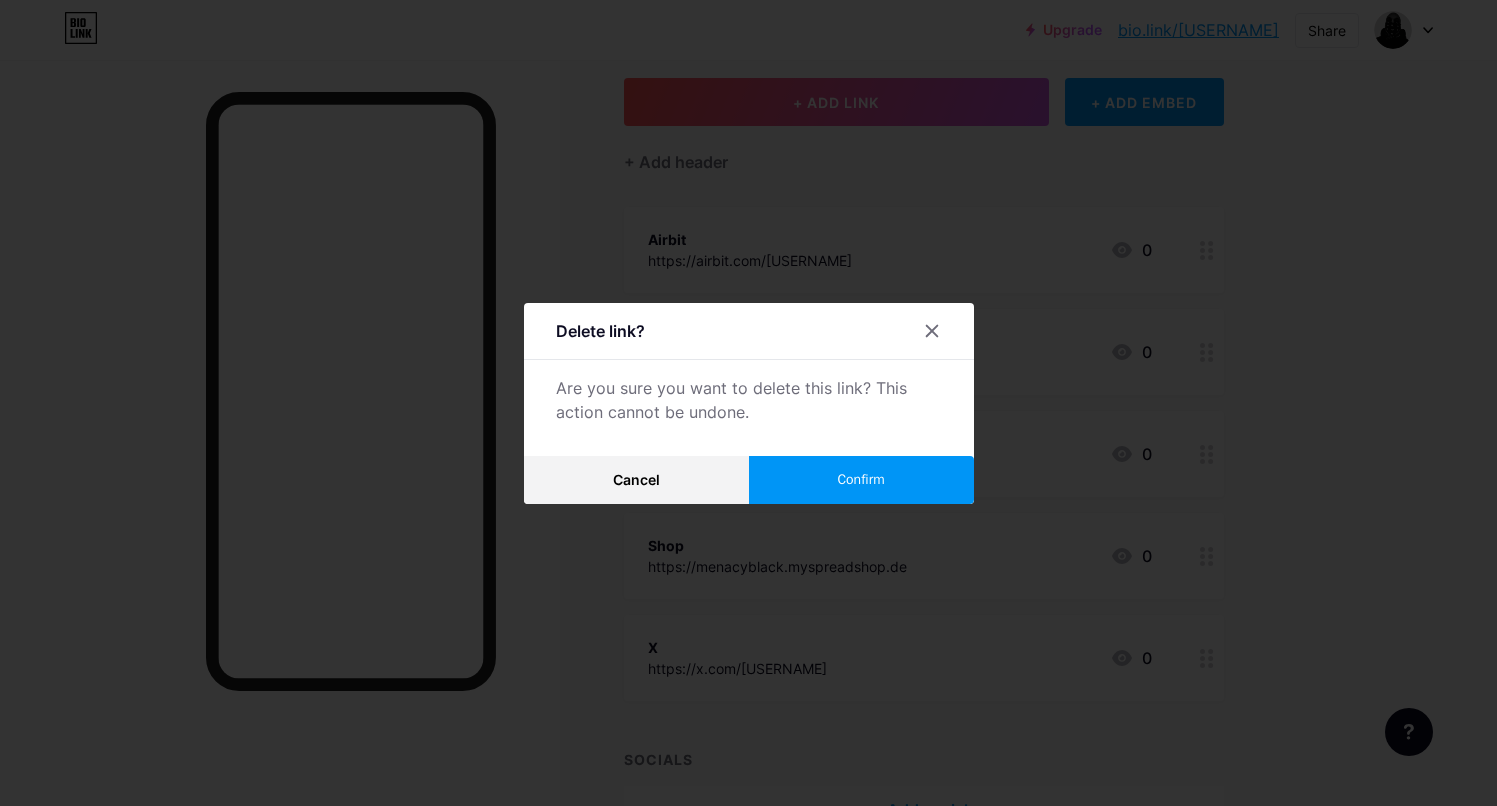 click on "Confirm" at bounding box center [861, 480] 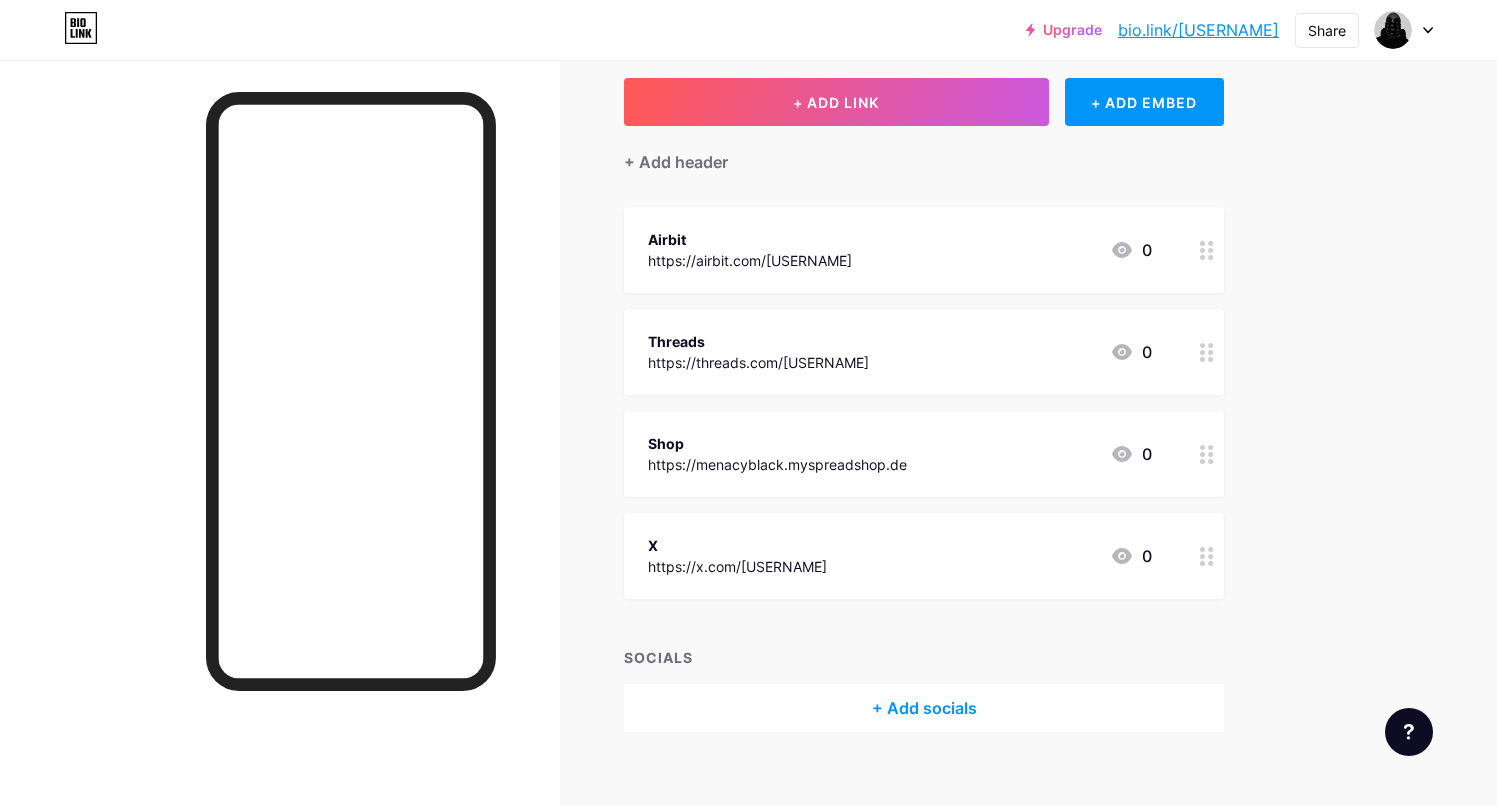 click on "https://threads.com/[USERNAME]" at bounding box center (758, 362) 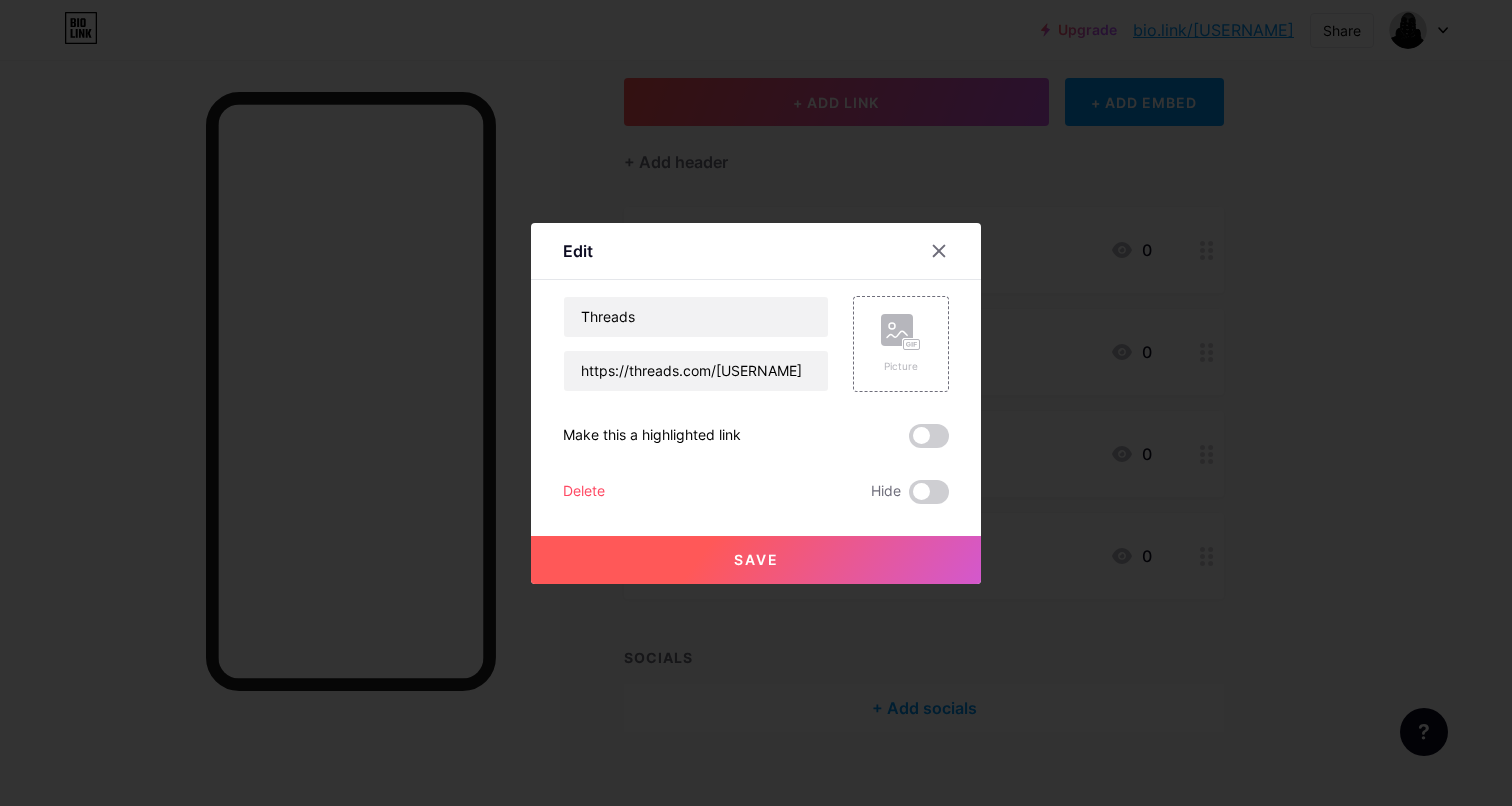click on "Delete" at bounding box center [584, 492] 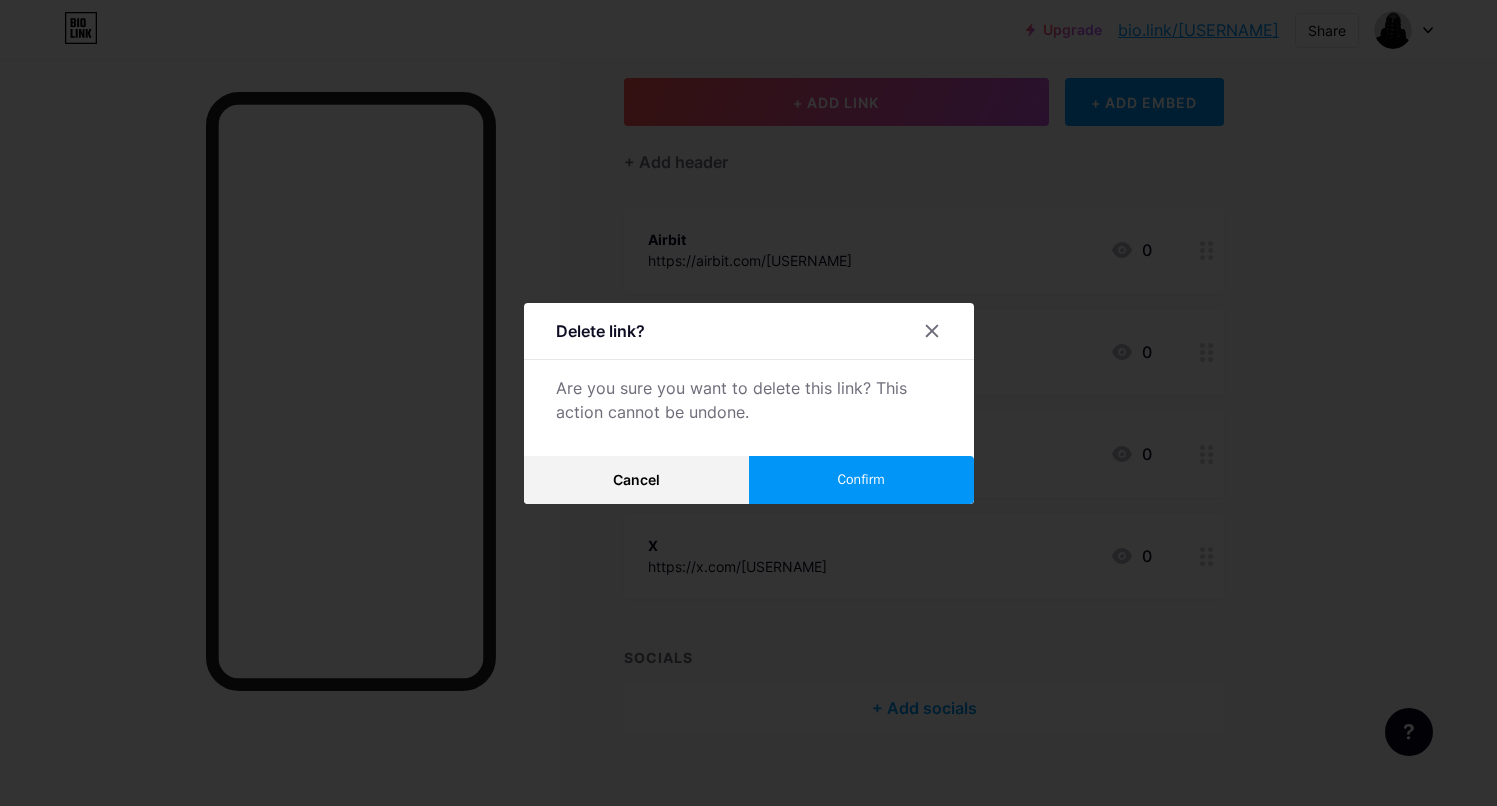 click on "Confirm" at bounding box center (861, 480) 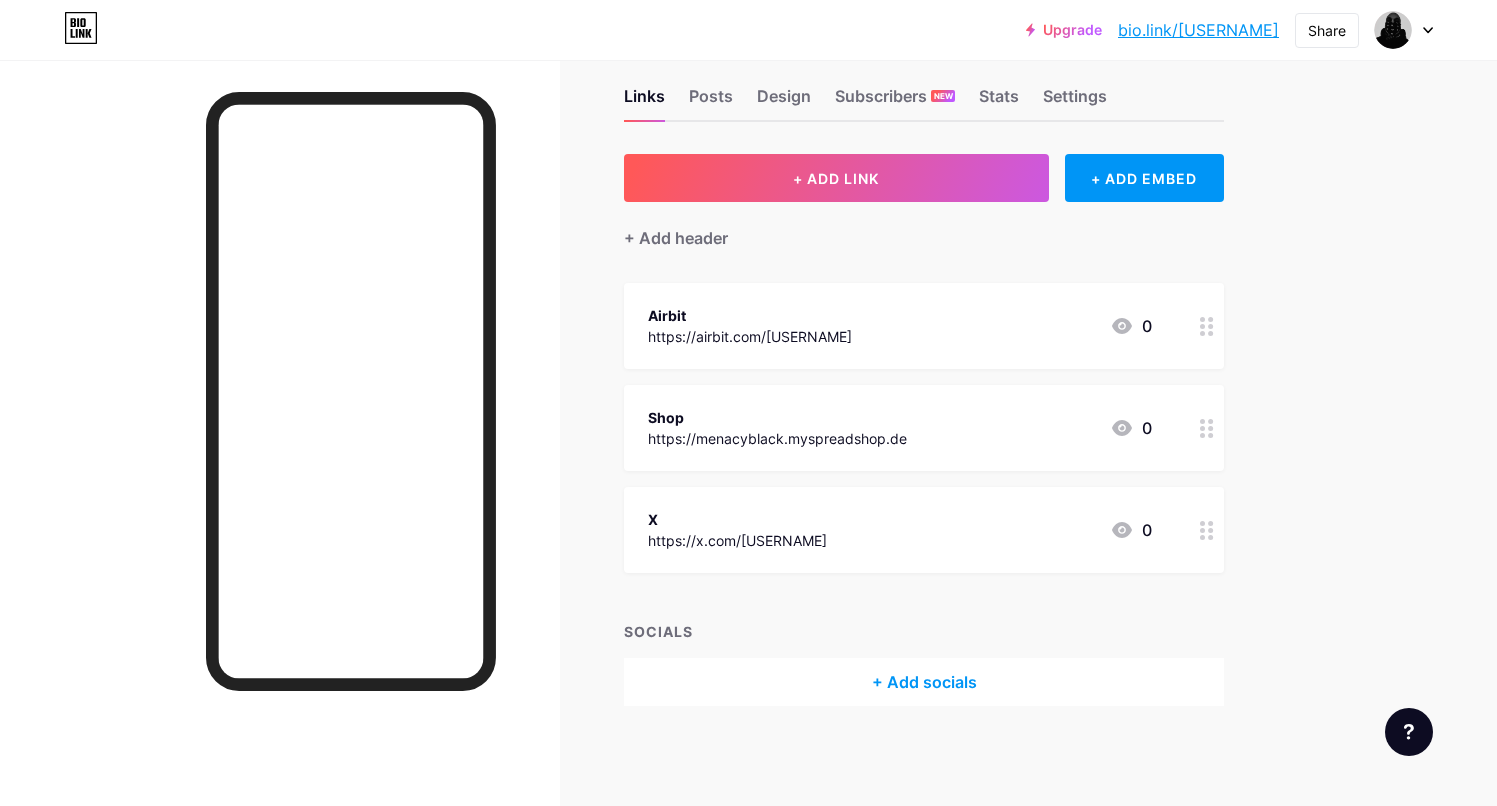 scroll, scrollTop: 31, scrollLeft: 0, axis: vertical 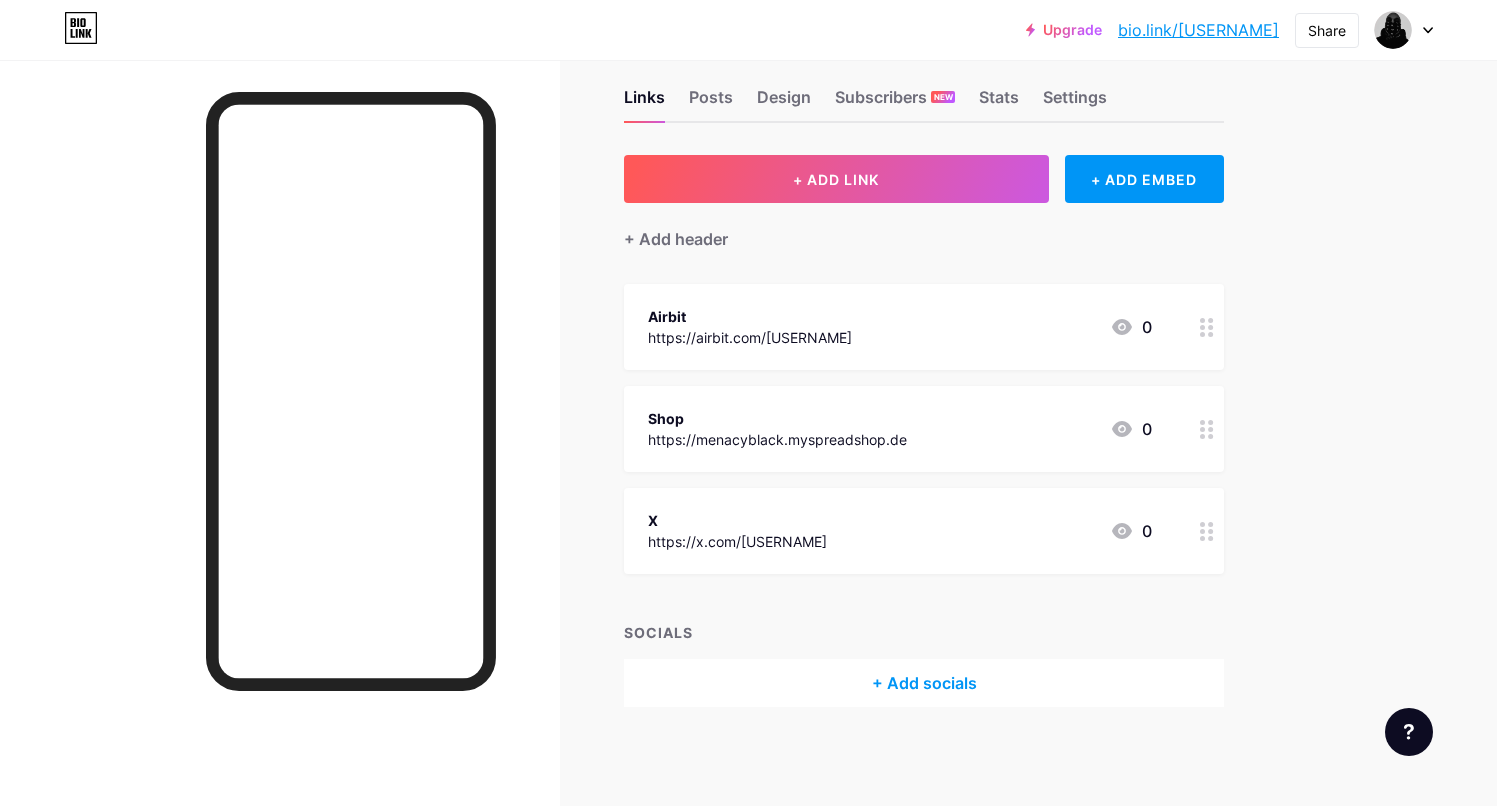 click on "X" at bounding box center (737, 520) 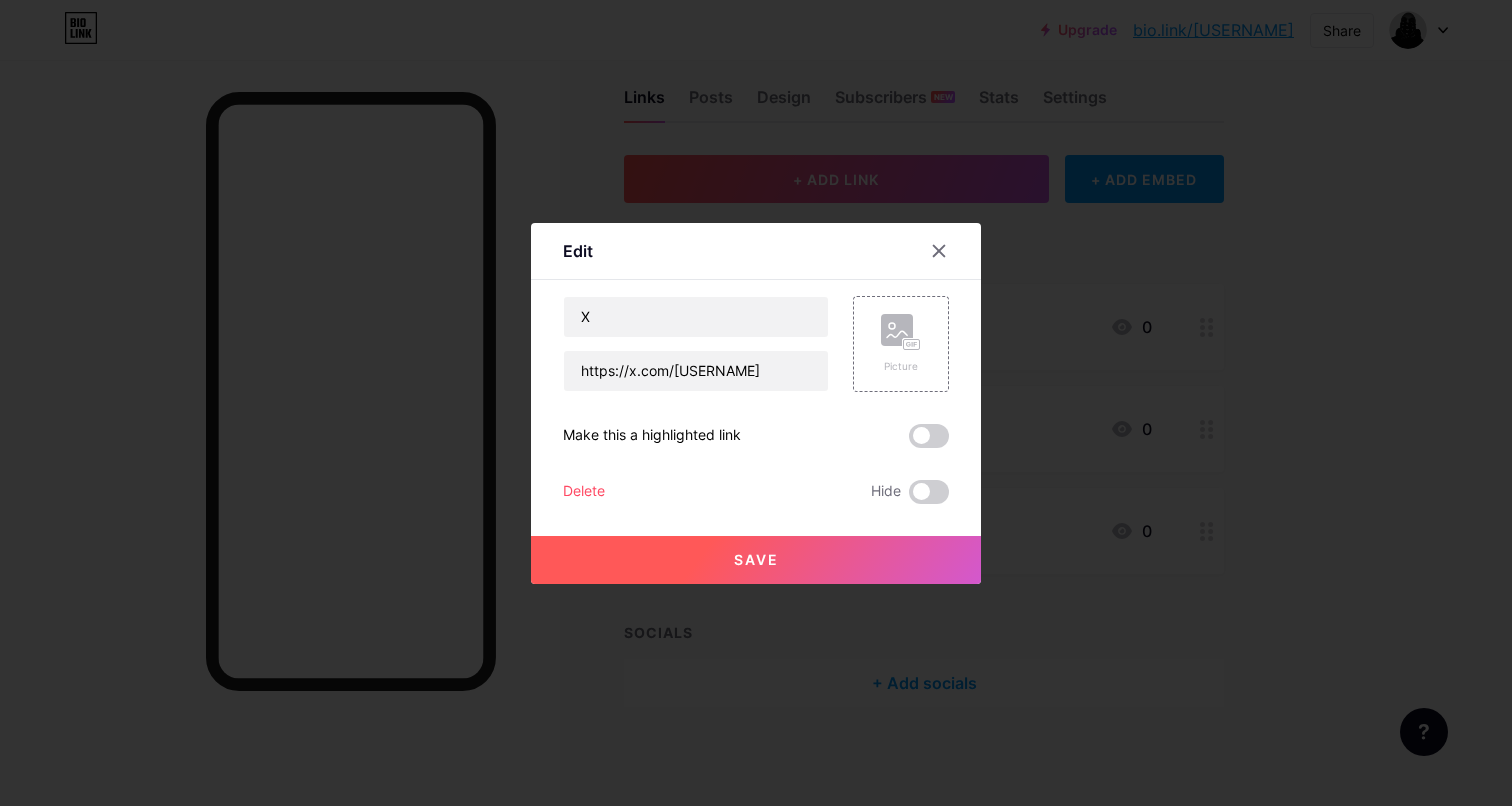 click on "Delete" at bounding box center (584, 492) 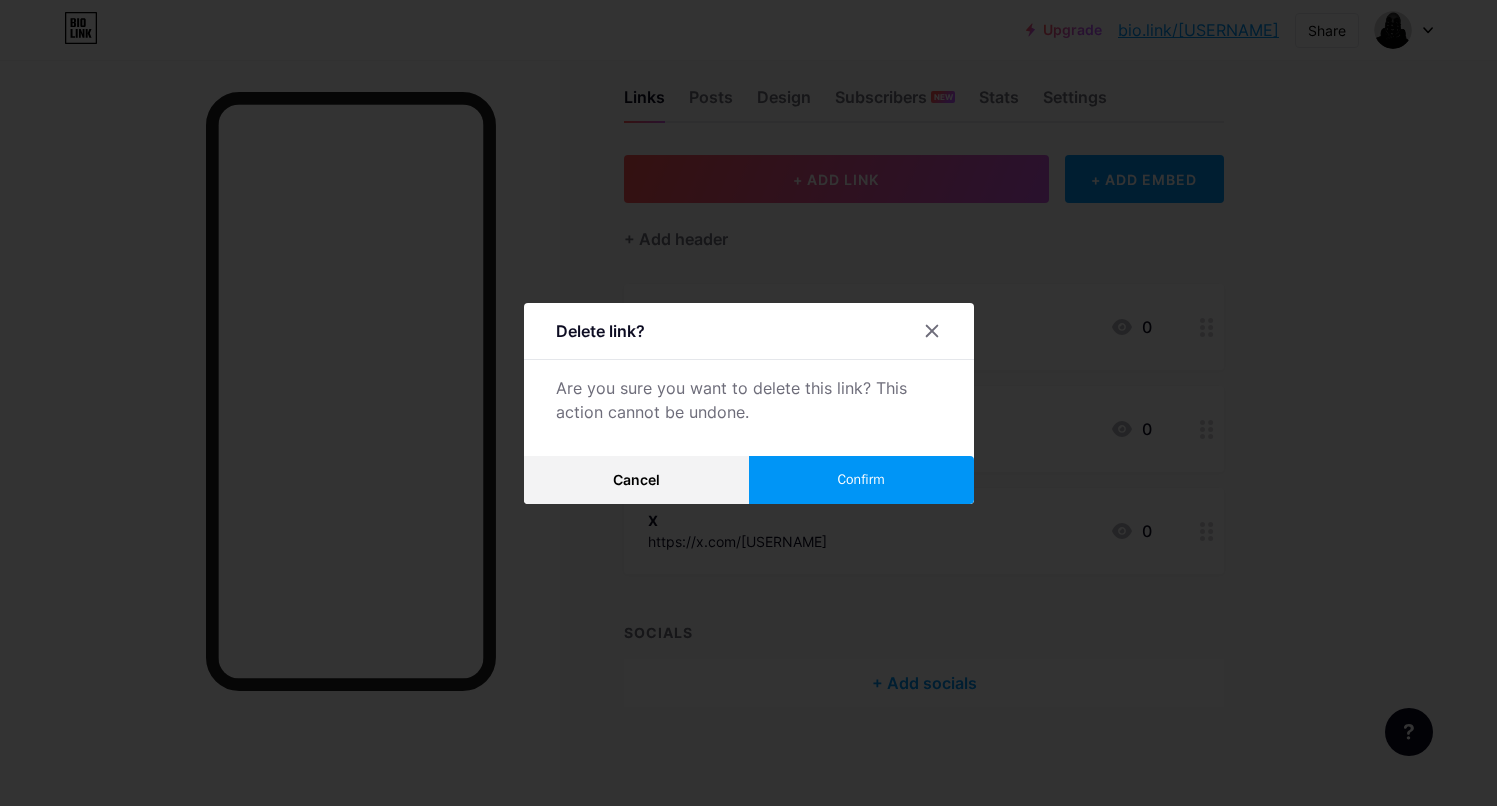 click on "Confirm" at bounding box center (861, 480) 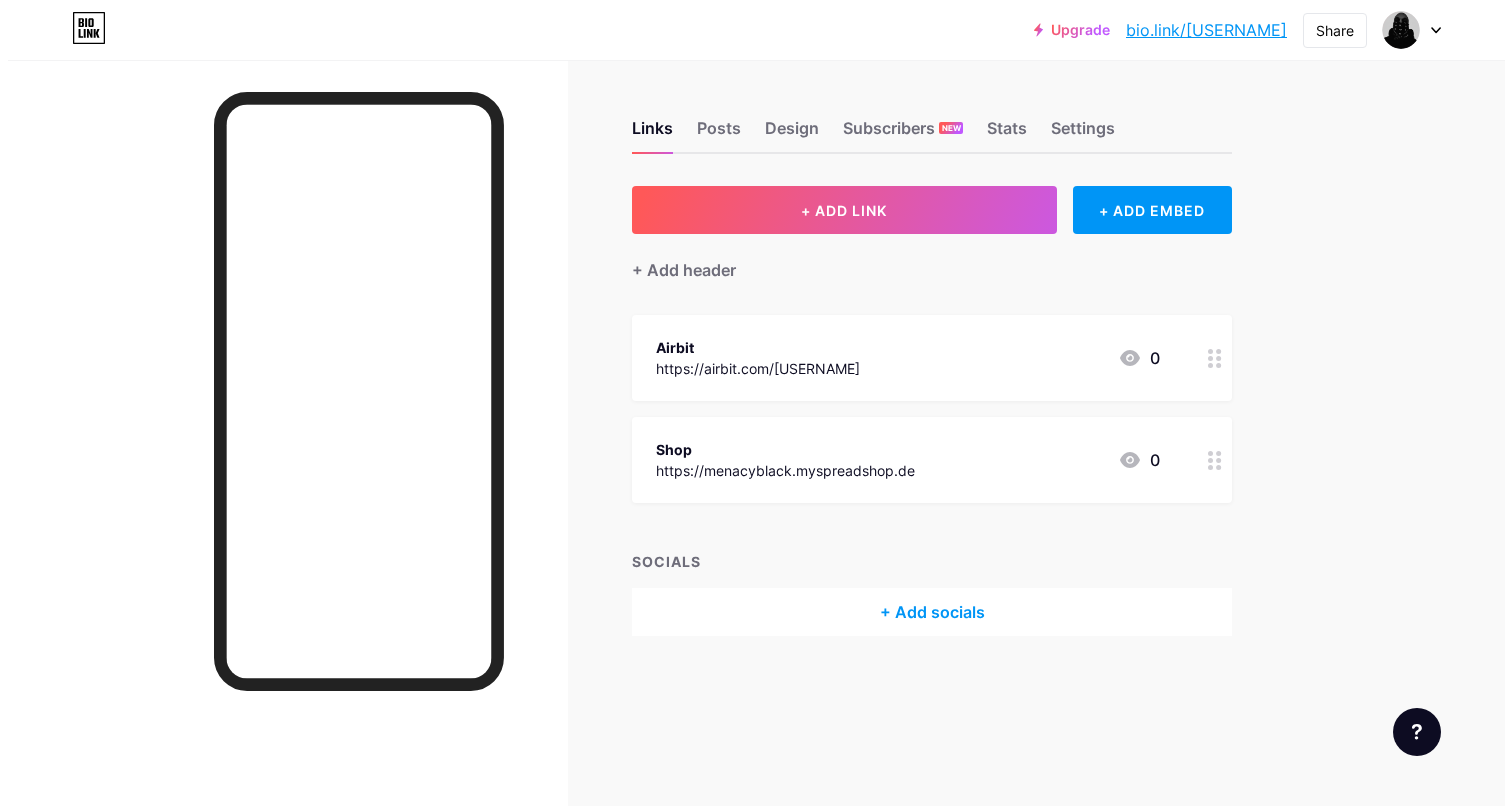scroll, scrollTop: 0, scrollLeft: 0, axis: both 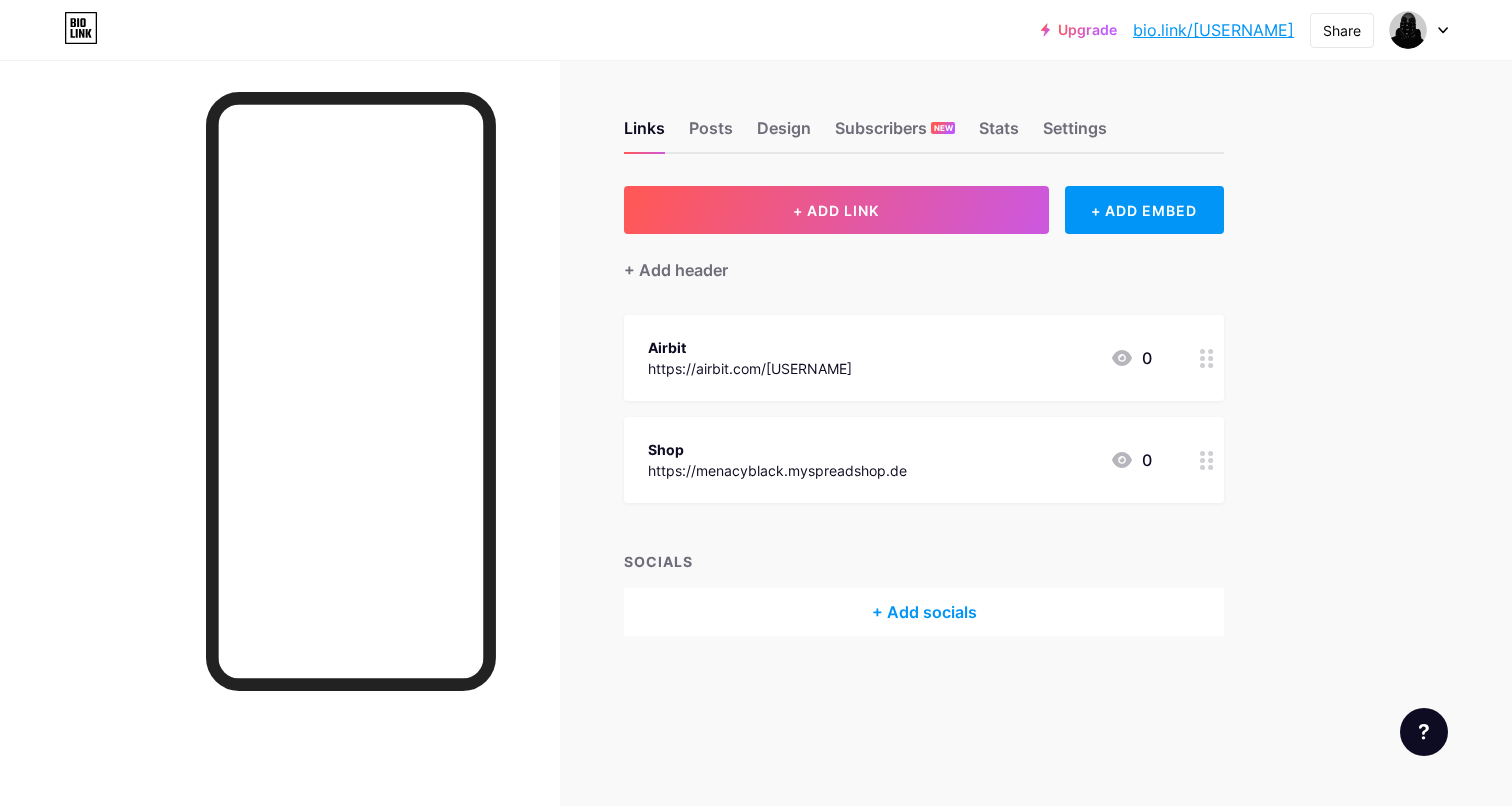 click on "+ Add socials" at bounding box center [924, 612] 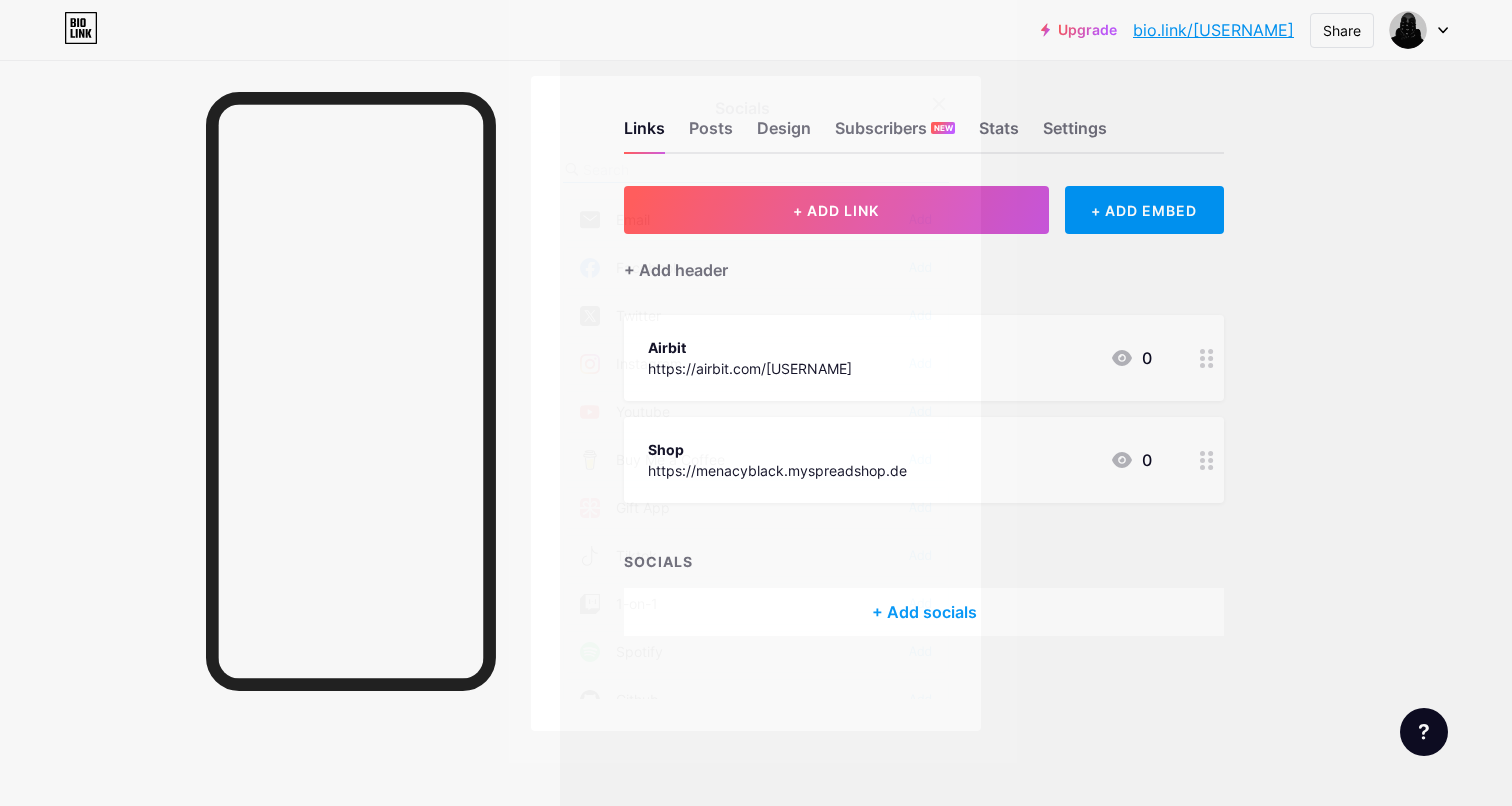 click on "Instagram
Add" at bounding box center (756, 364) 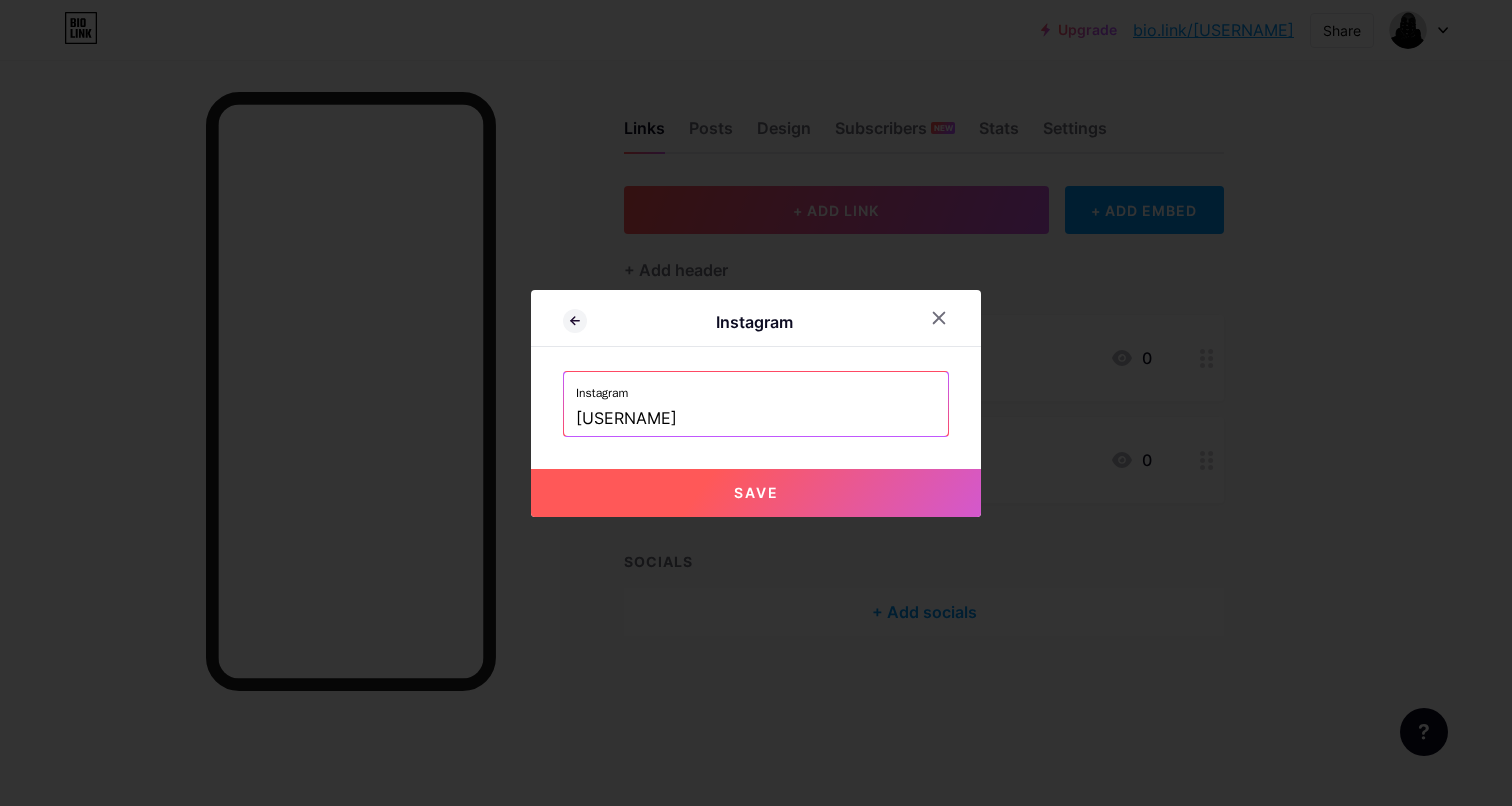 click on "Save" at bounding box center [756, 493] 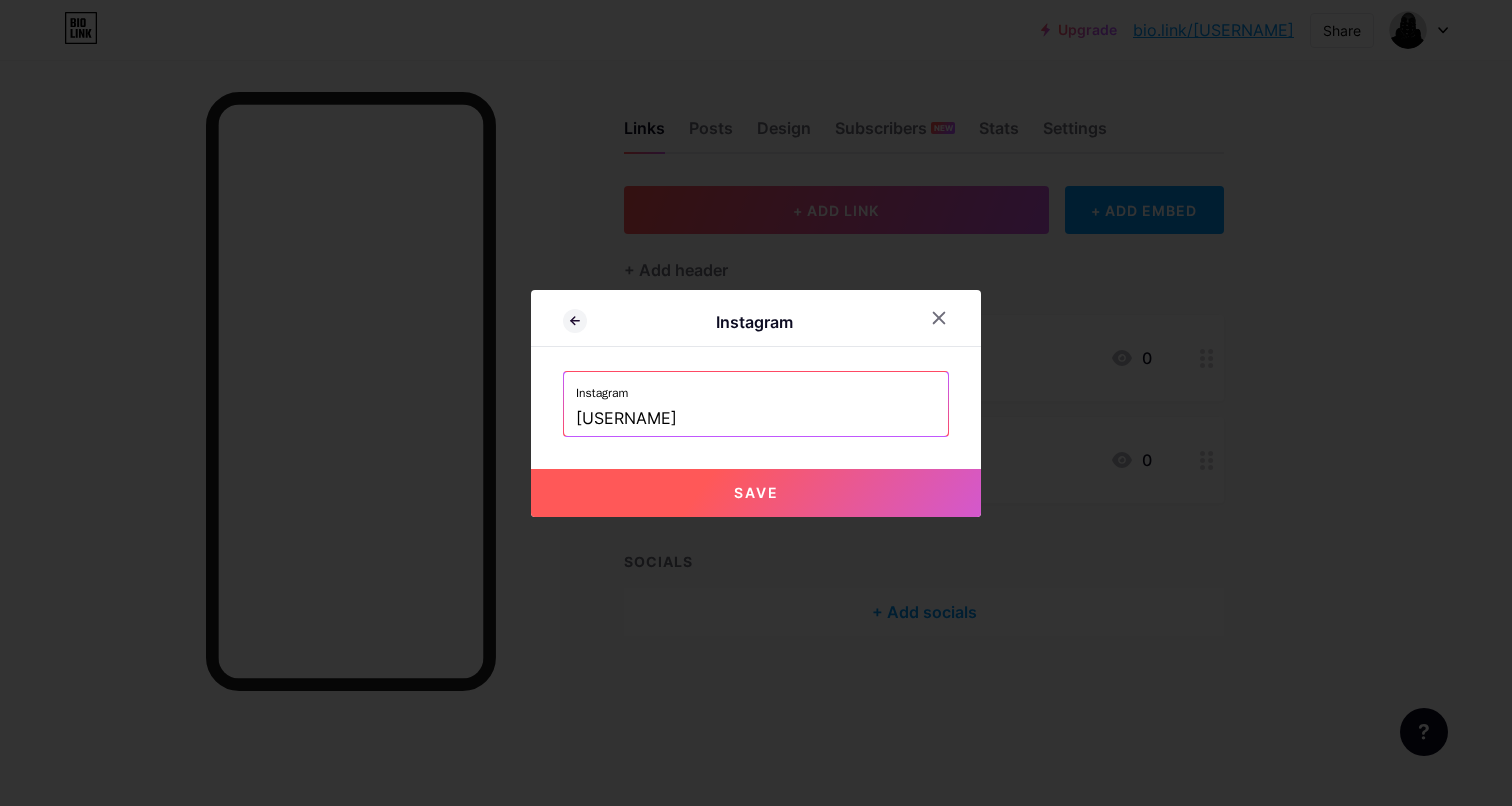 type on "https://instagram.com/[USERNAME]" 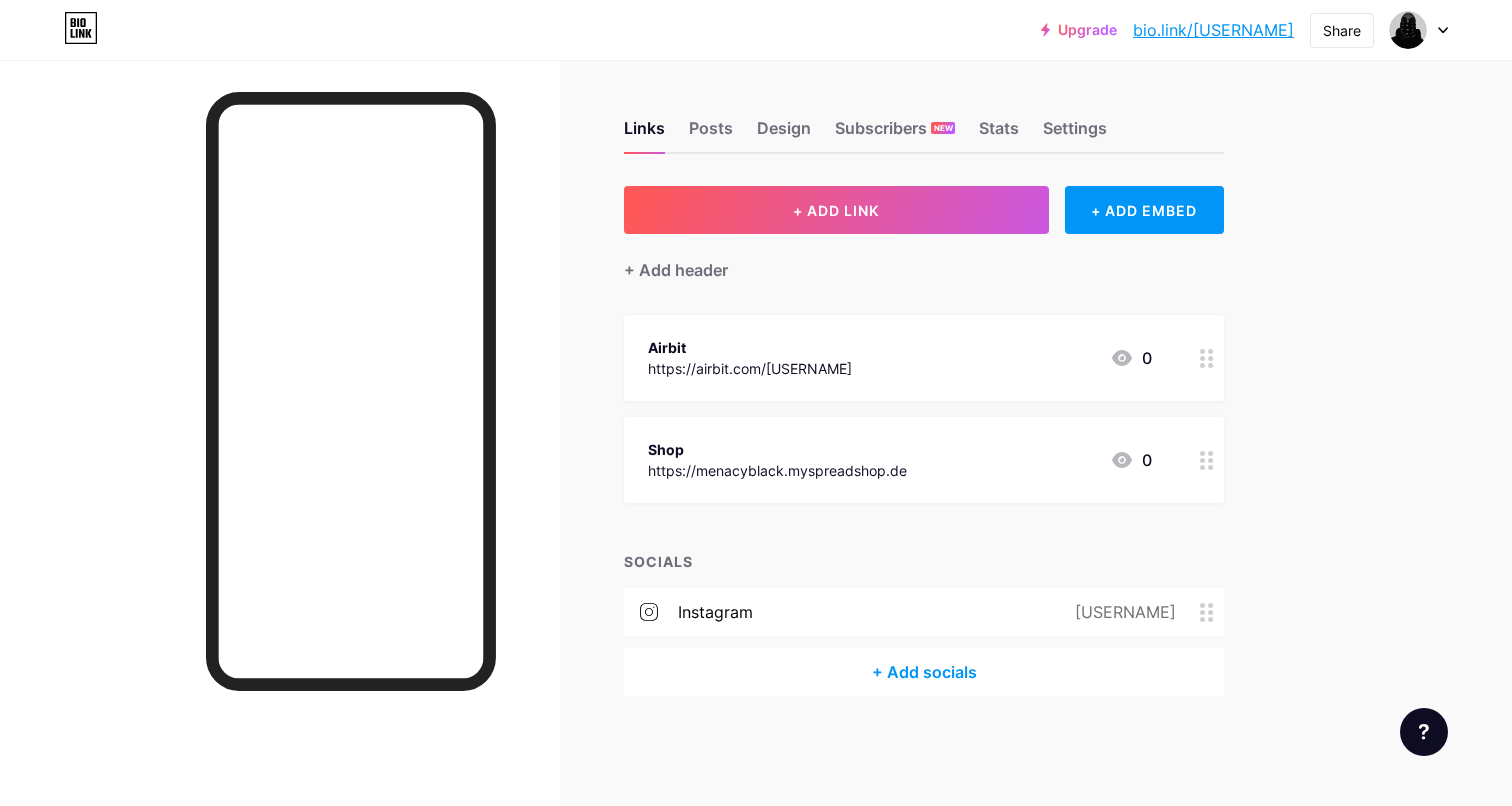 click on "+ Add socials" at bounding box center [924, 672] 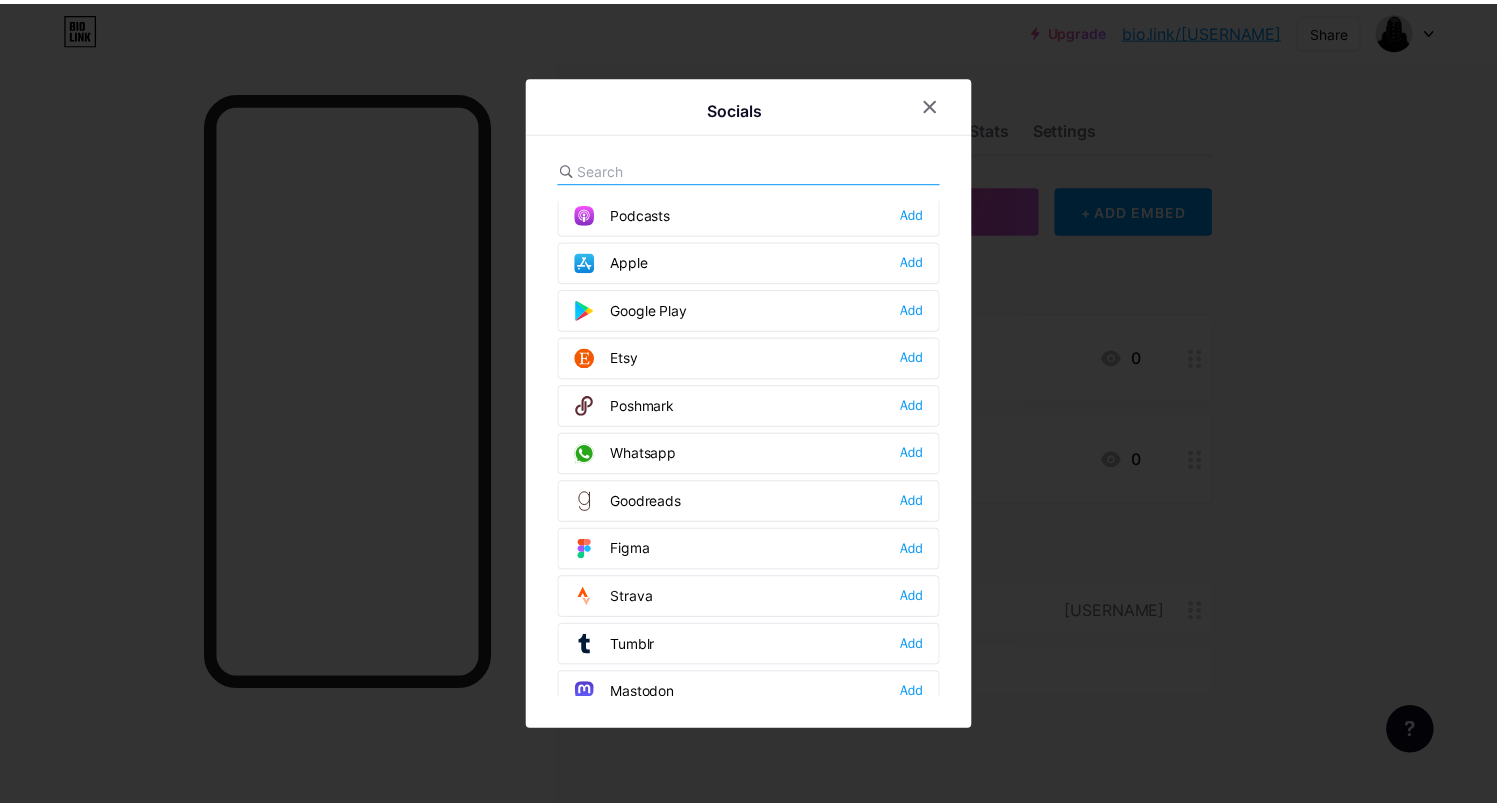 scroll, scrollTop: 1804, scrollLeft: 0, axis: vertical 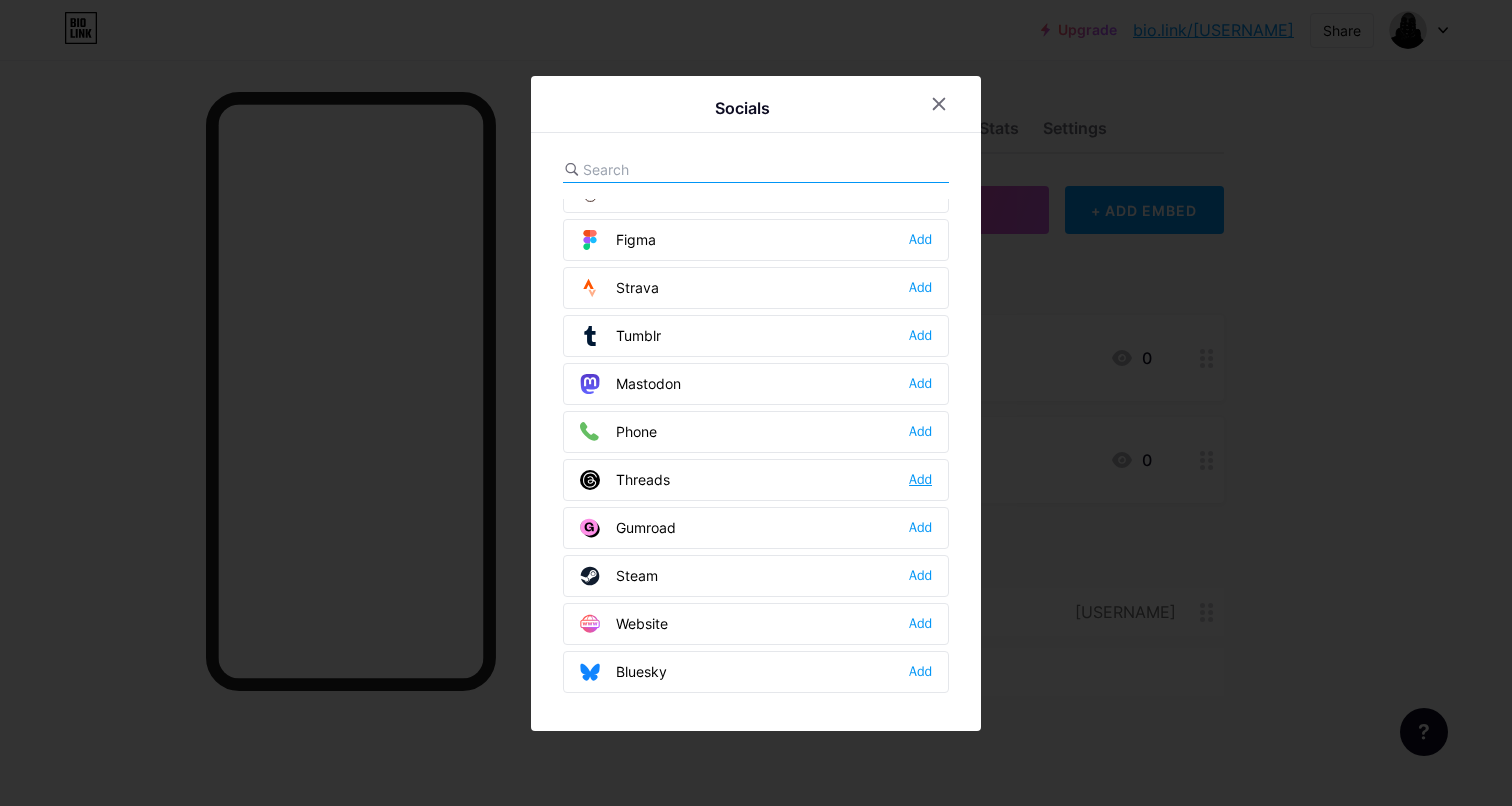 click on "Add" at bounding box center (920, 480) 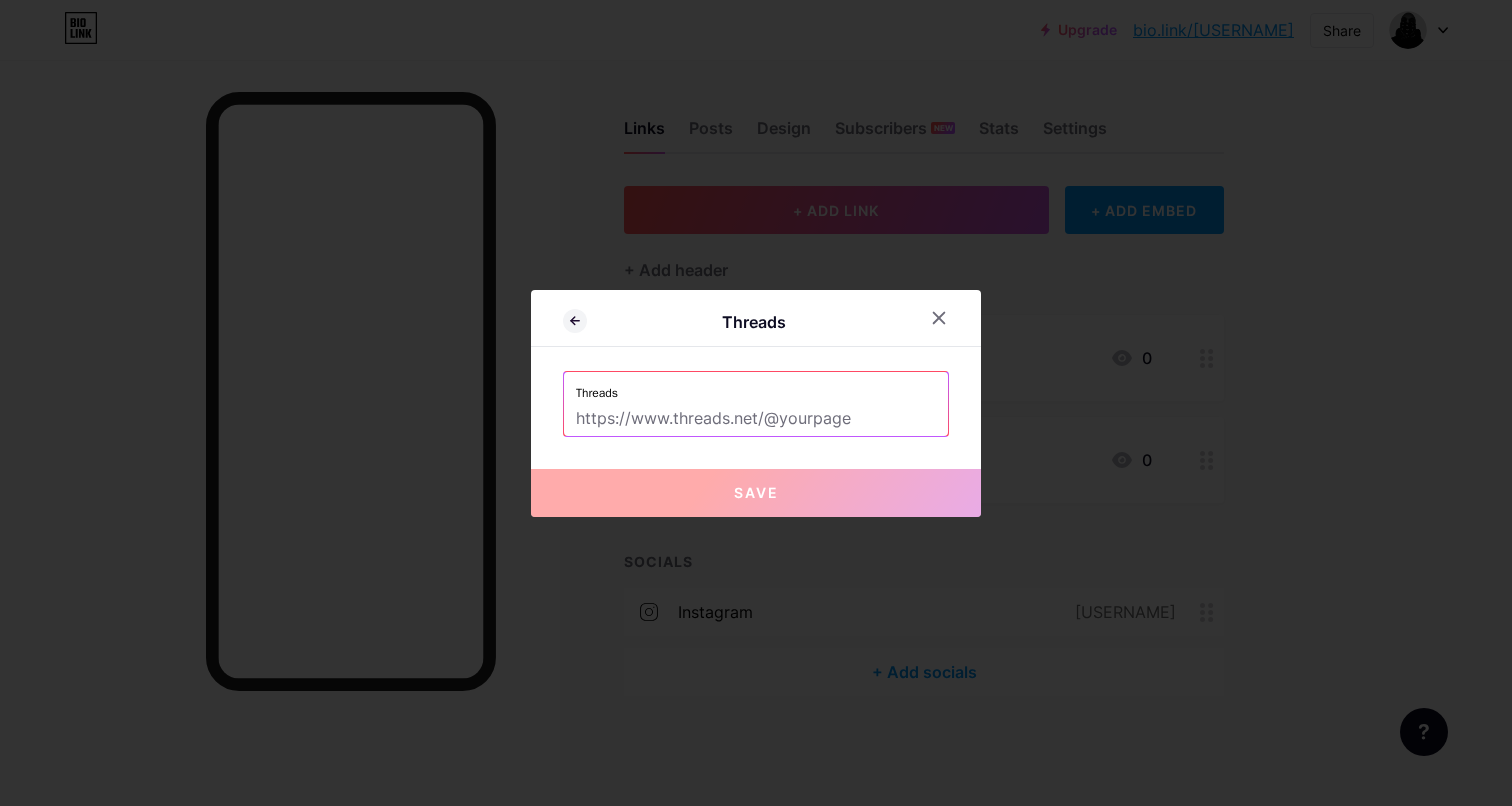 click at bounding box center [756, 419] 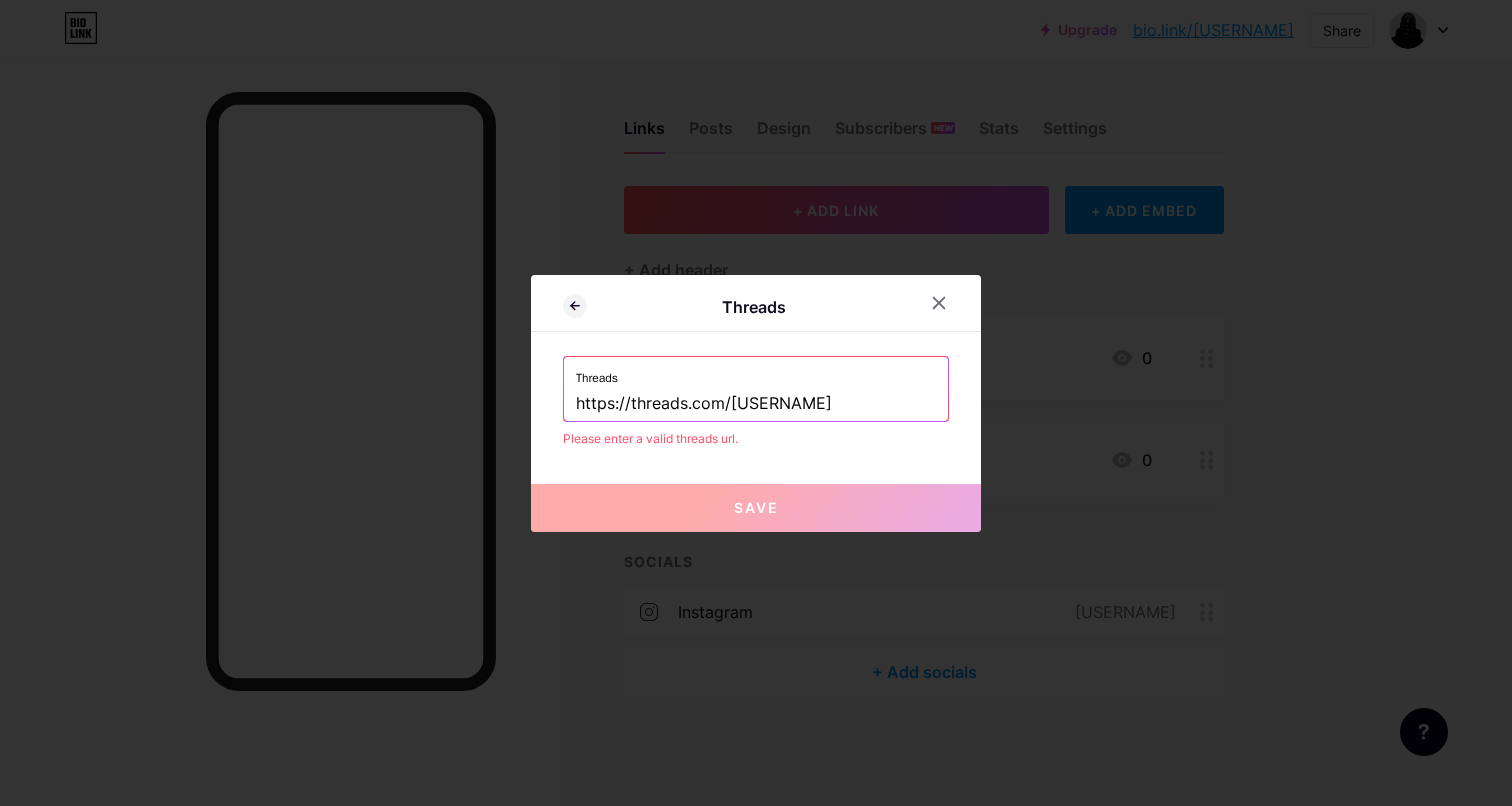 drag, startPoint x: 845, startPoint y: 405, endPoint x: 731, endPoint y: 415, distance: 114.43776 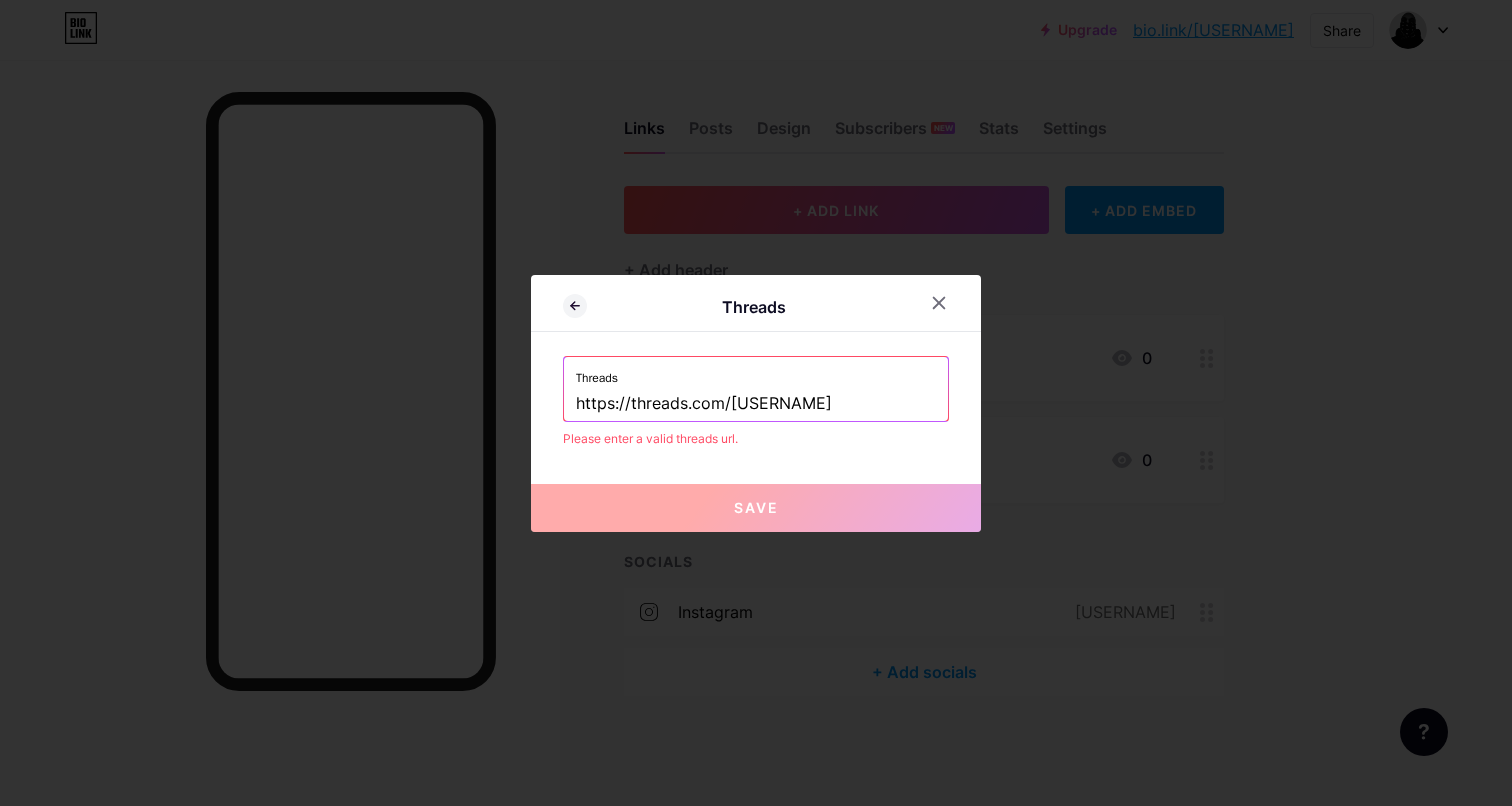 click on "https://threads.com/[USERNAME]" at bounding box center [756, 404] 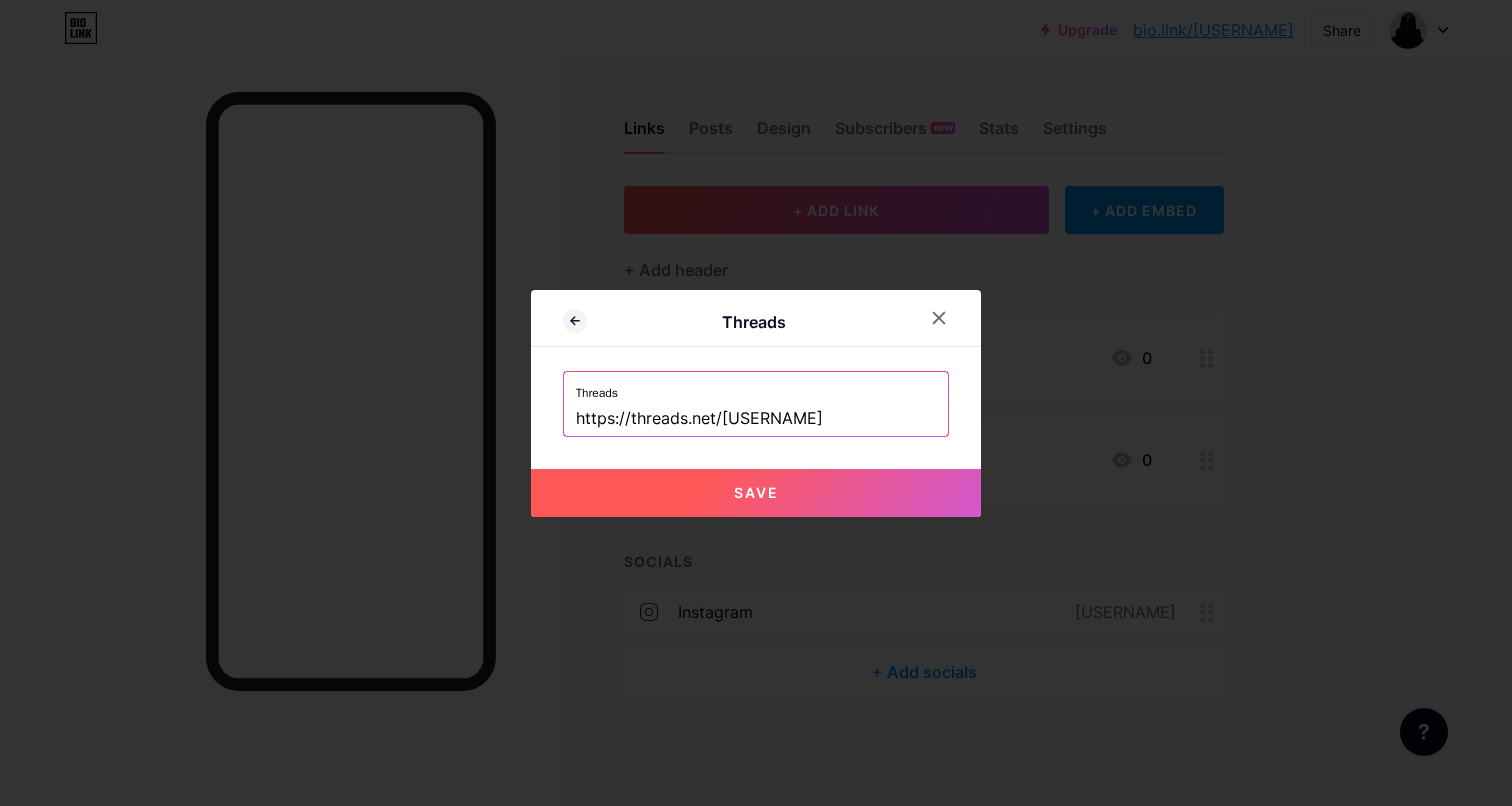 type on "https://threads.net/[USERNAME]" 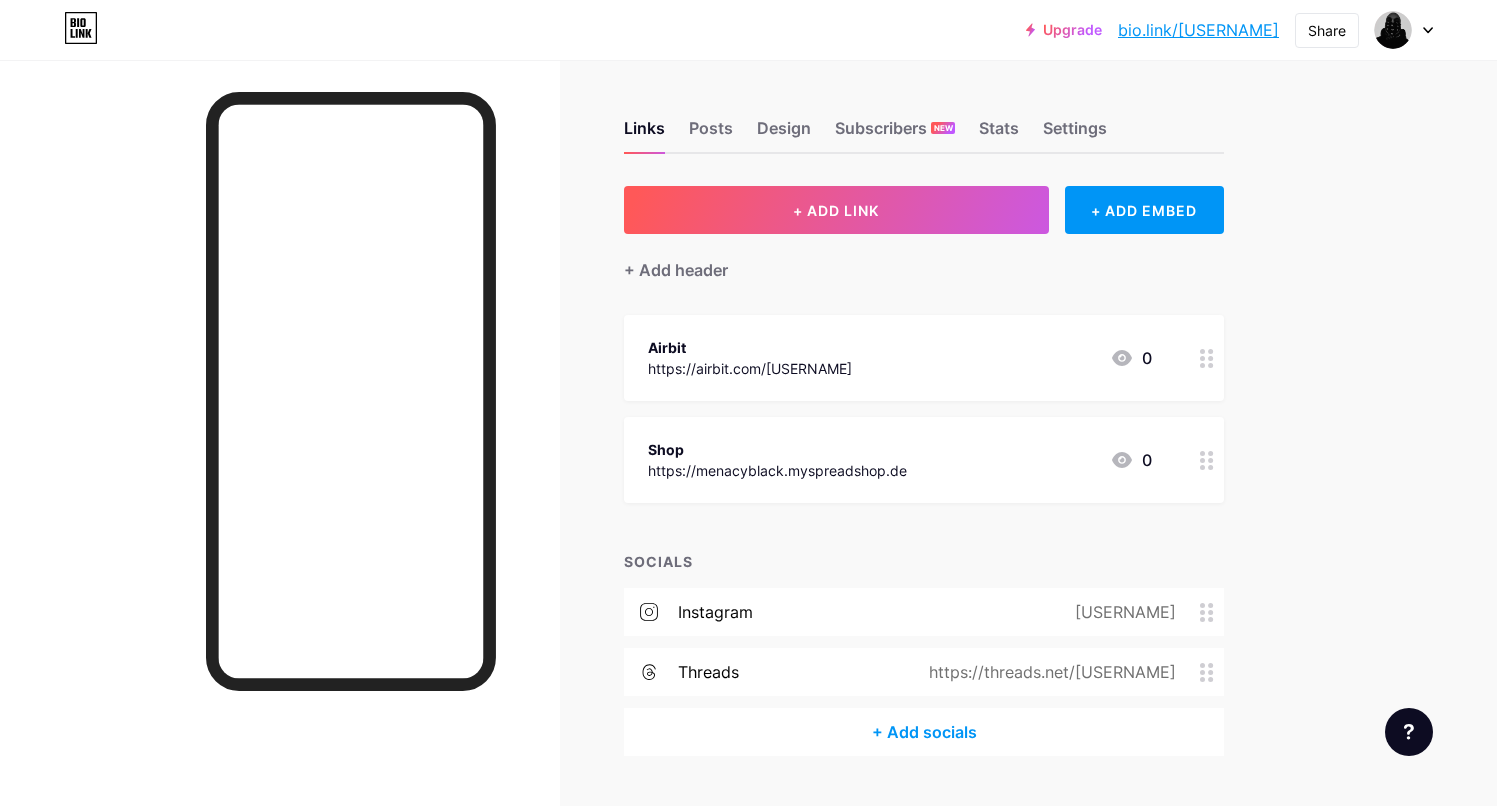 click on "+ Add socials" at bounding box center [924, 732] 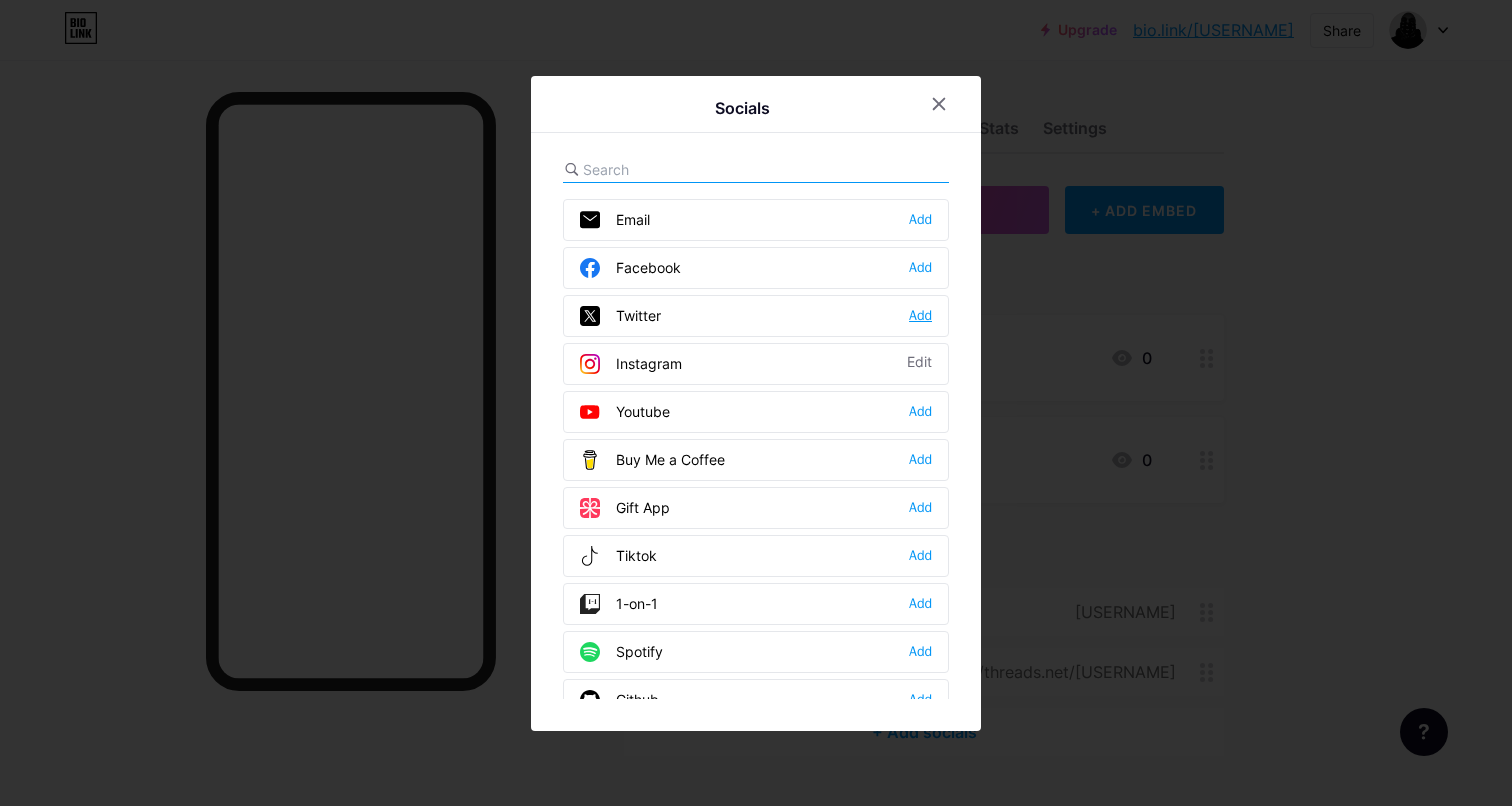 click on "Add" at bounding box center (920, 316) 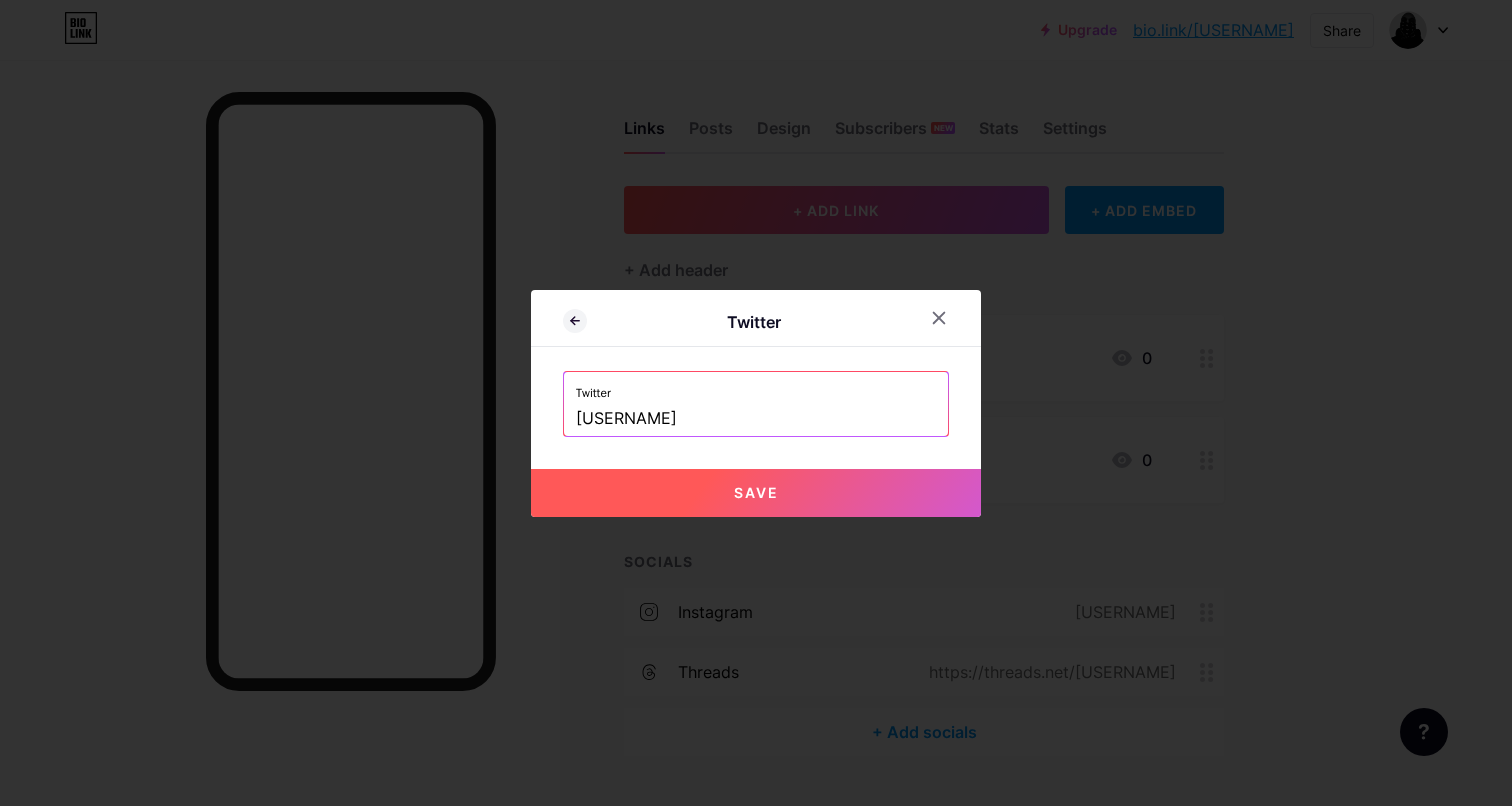 click on "Save" at bounding box center [756, 493] 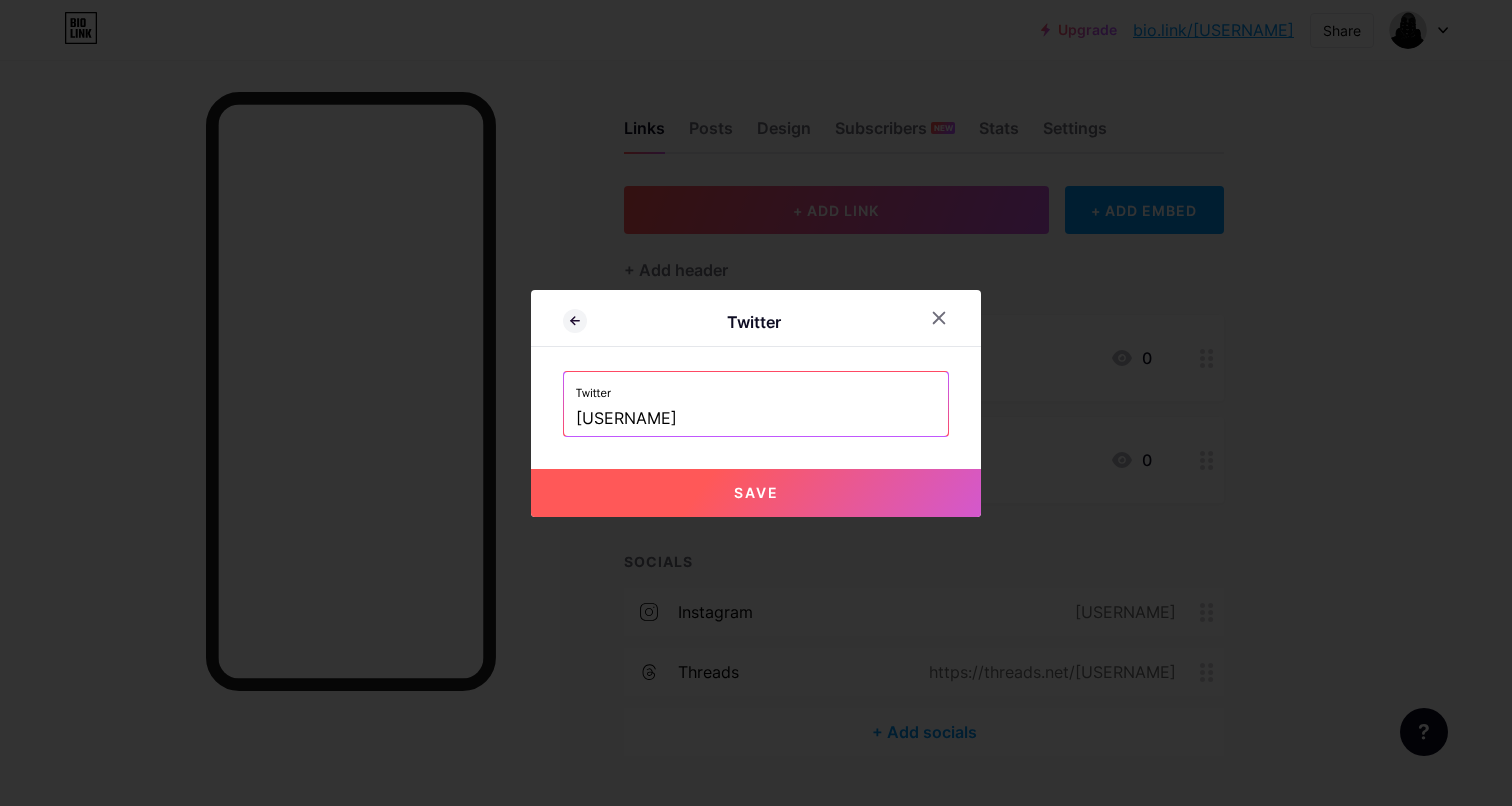 type on "https://twitter.com/[USERNAME]" 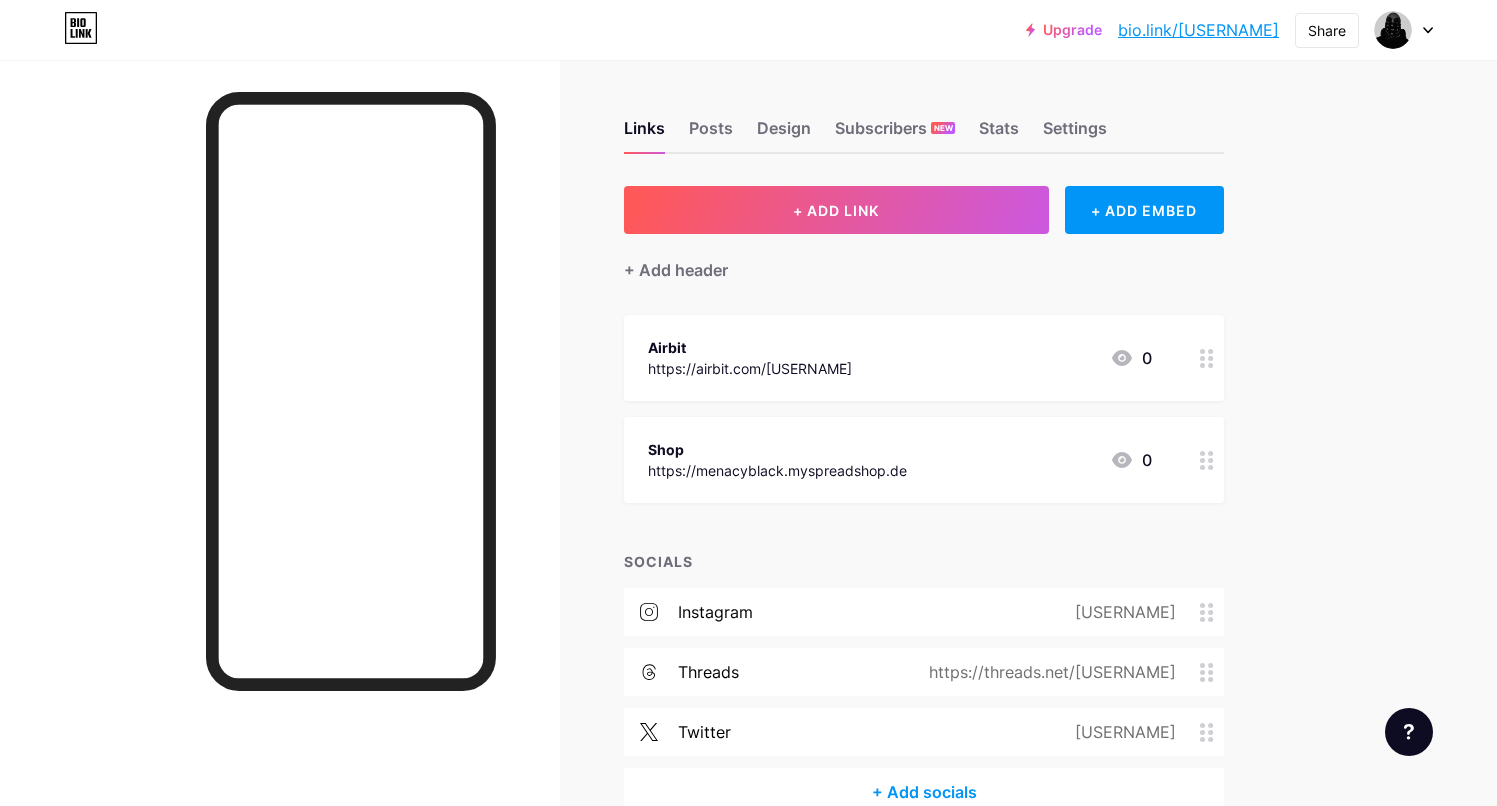 click on "bio.link/[USERNAME]" at bounding box center [1198, 30] 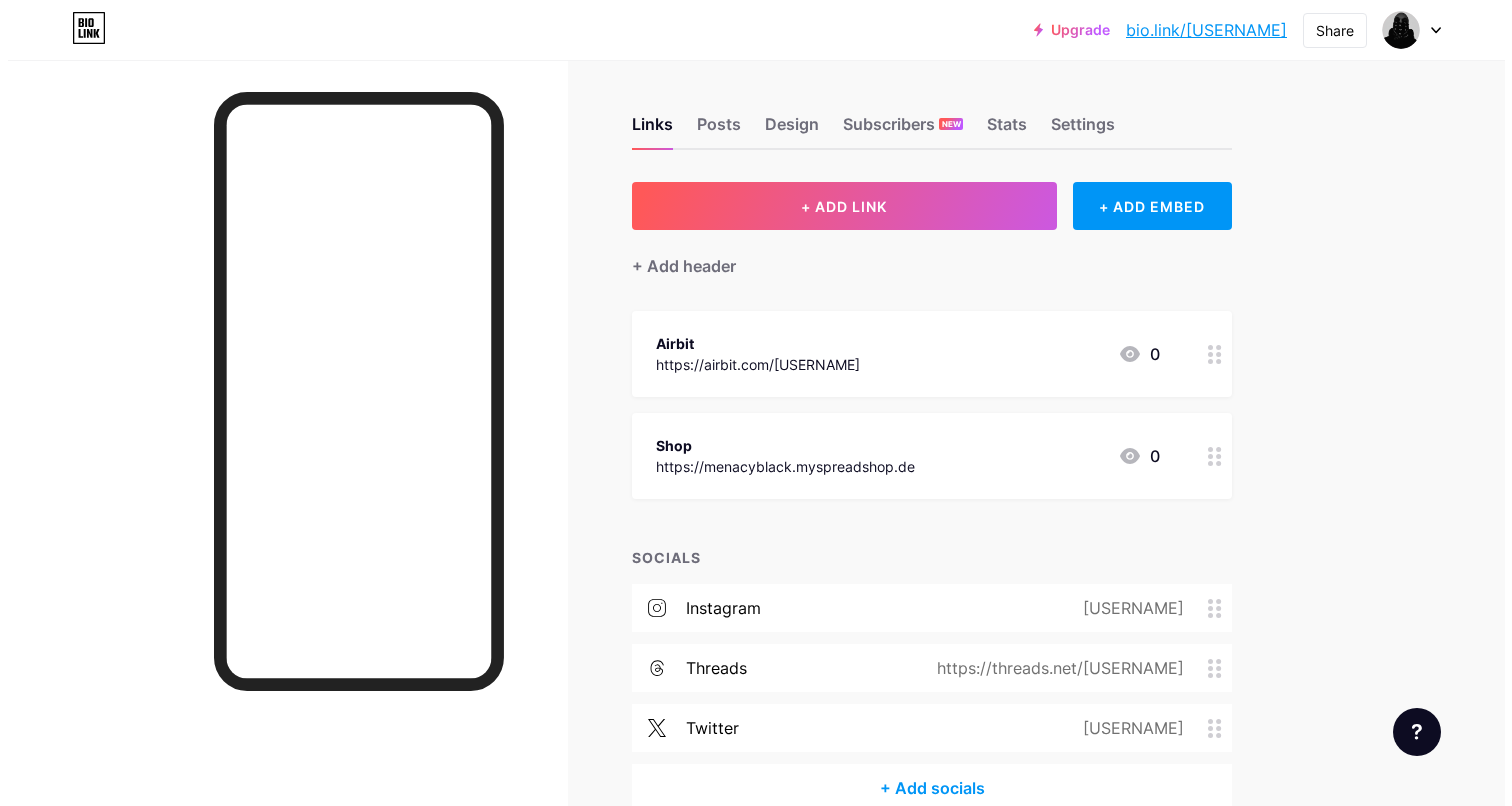 scroll, scrollTop: 109, scrollLeft: 0, axis: vertical 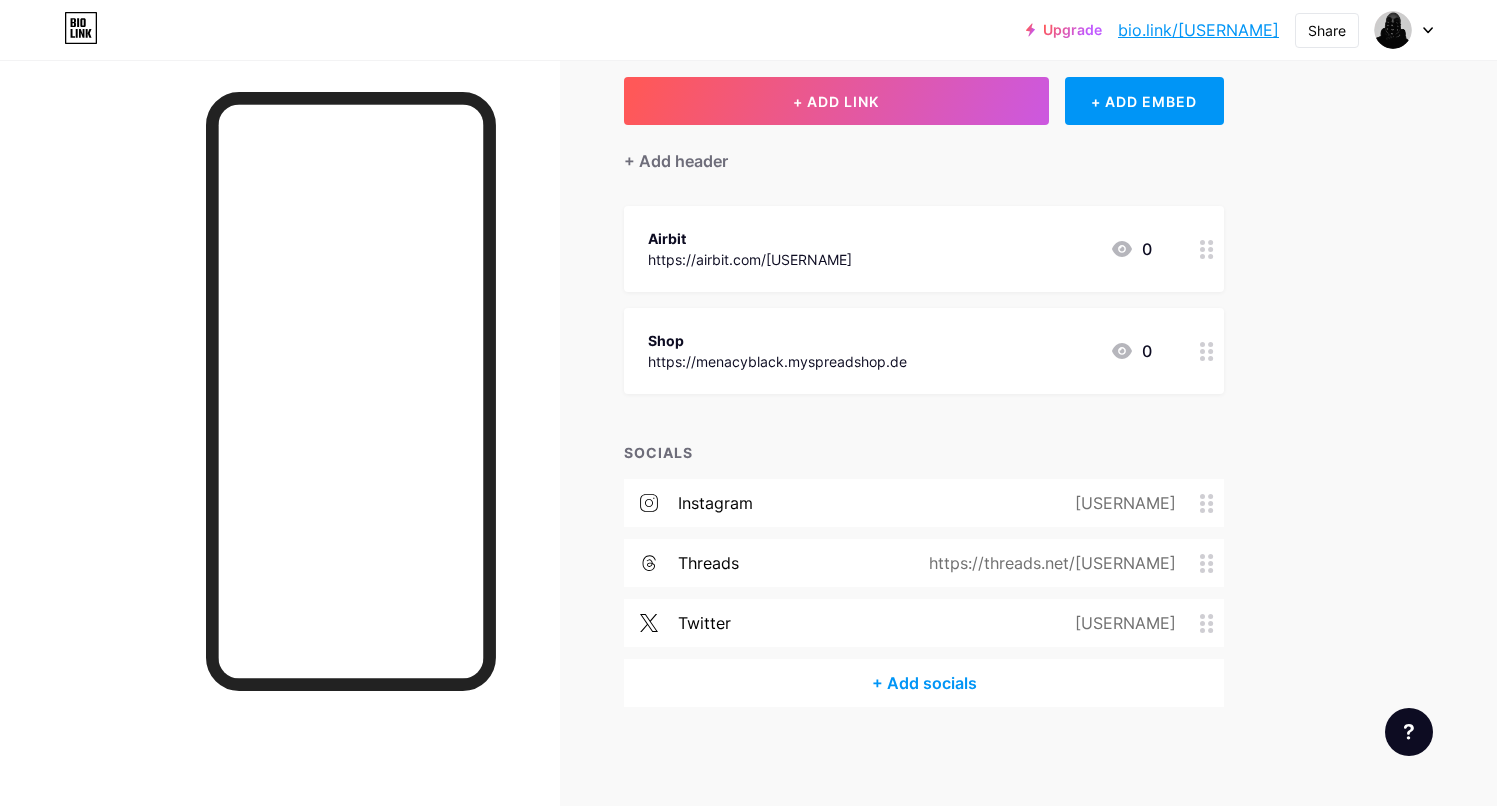 click on "+ Add socials" at bounding box center [924, 683] 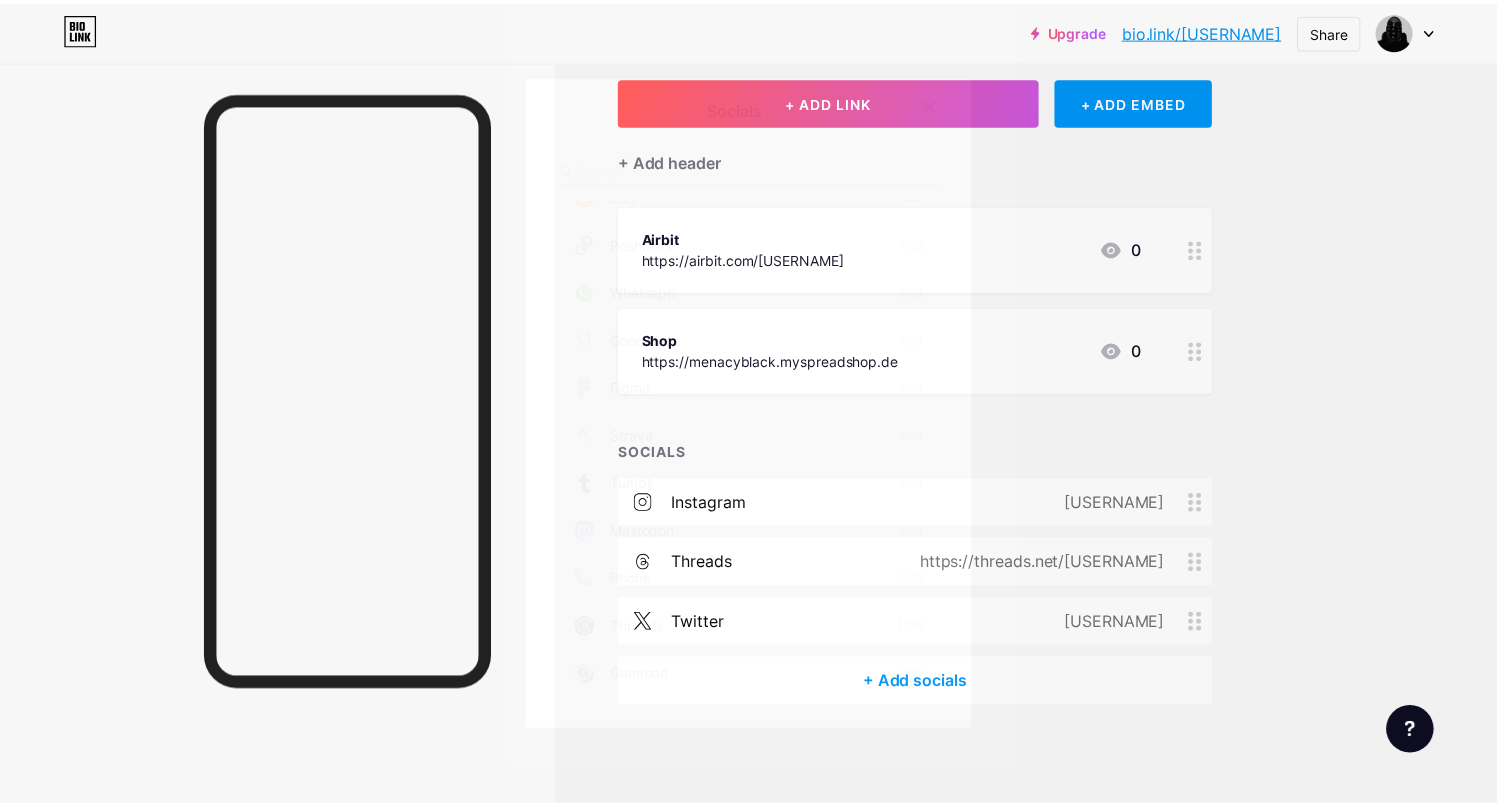 scroll, scrollTop: 1804, scrollLeft: 0, axis: vertical 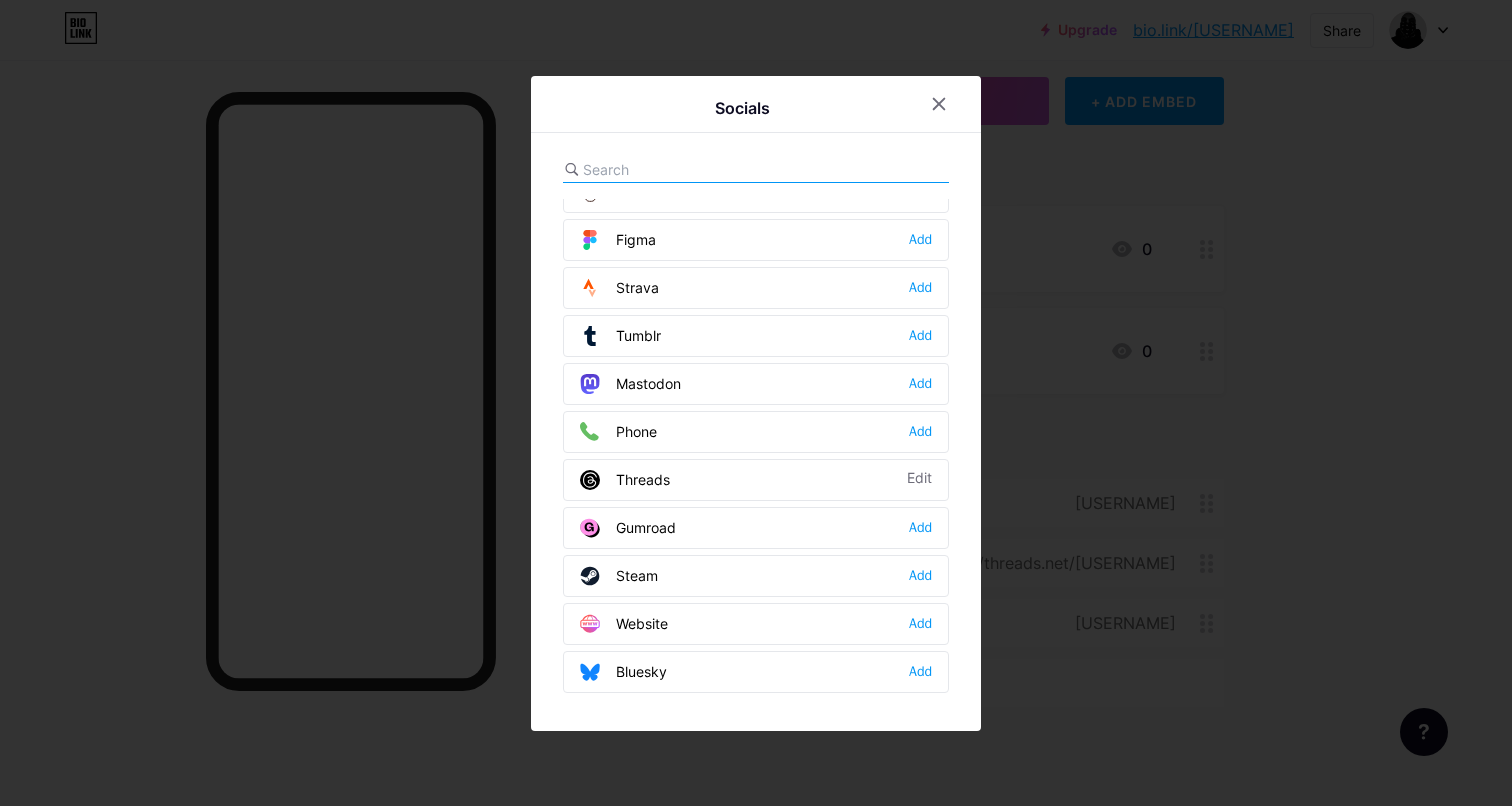 click at bounding box center [756, 403] 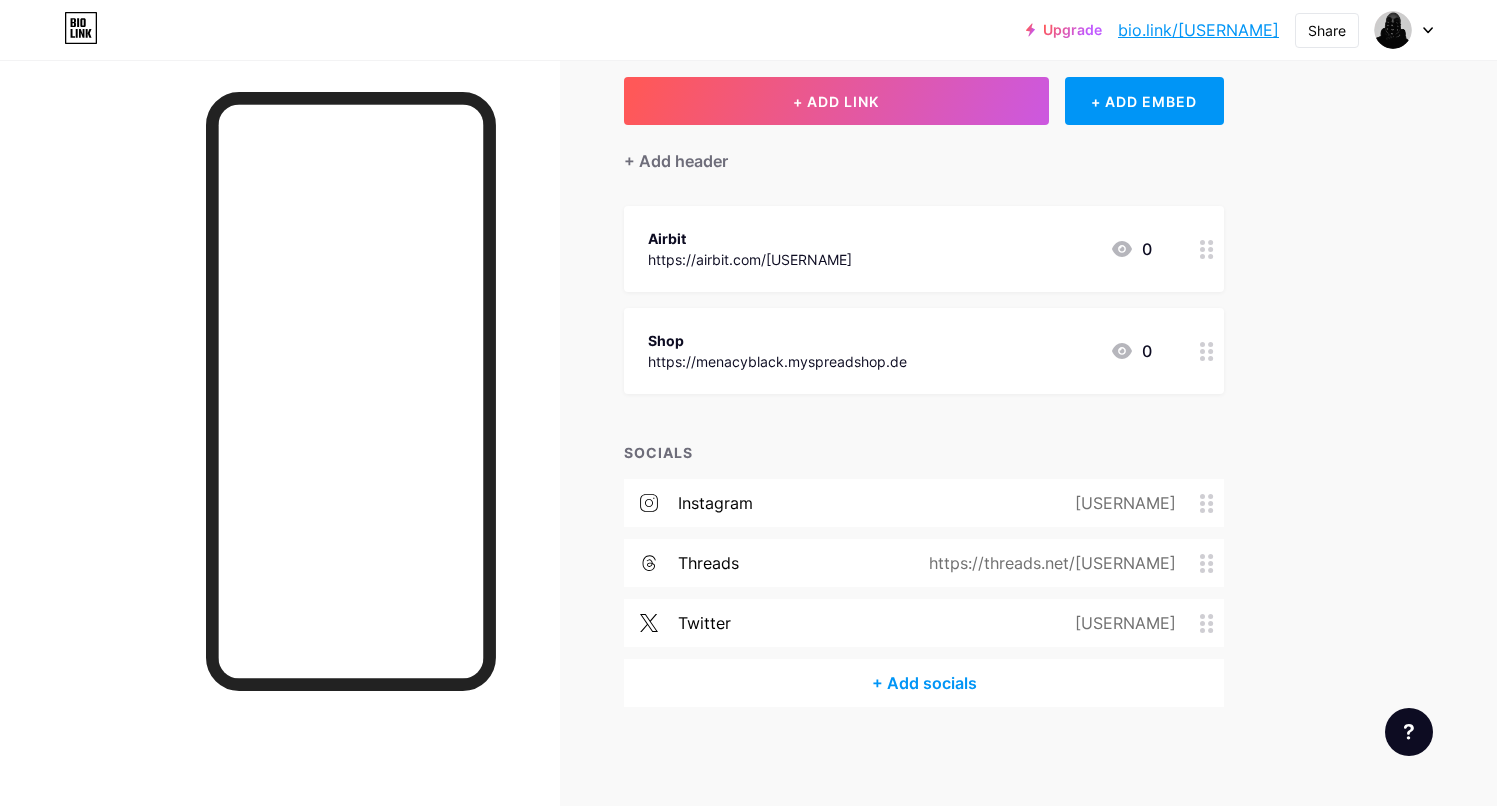 click on "Shop" at bounding box center (777, 340) 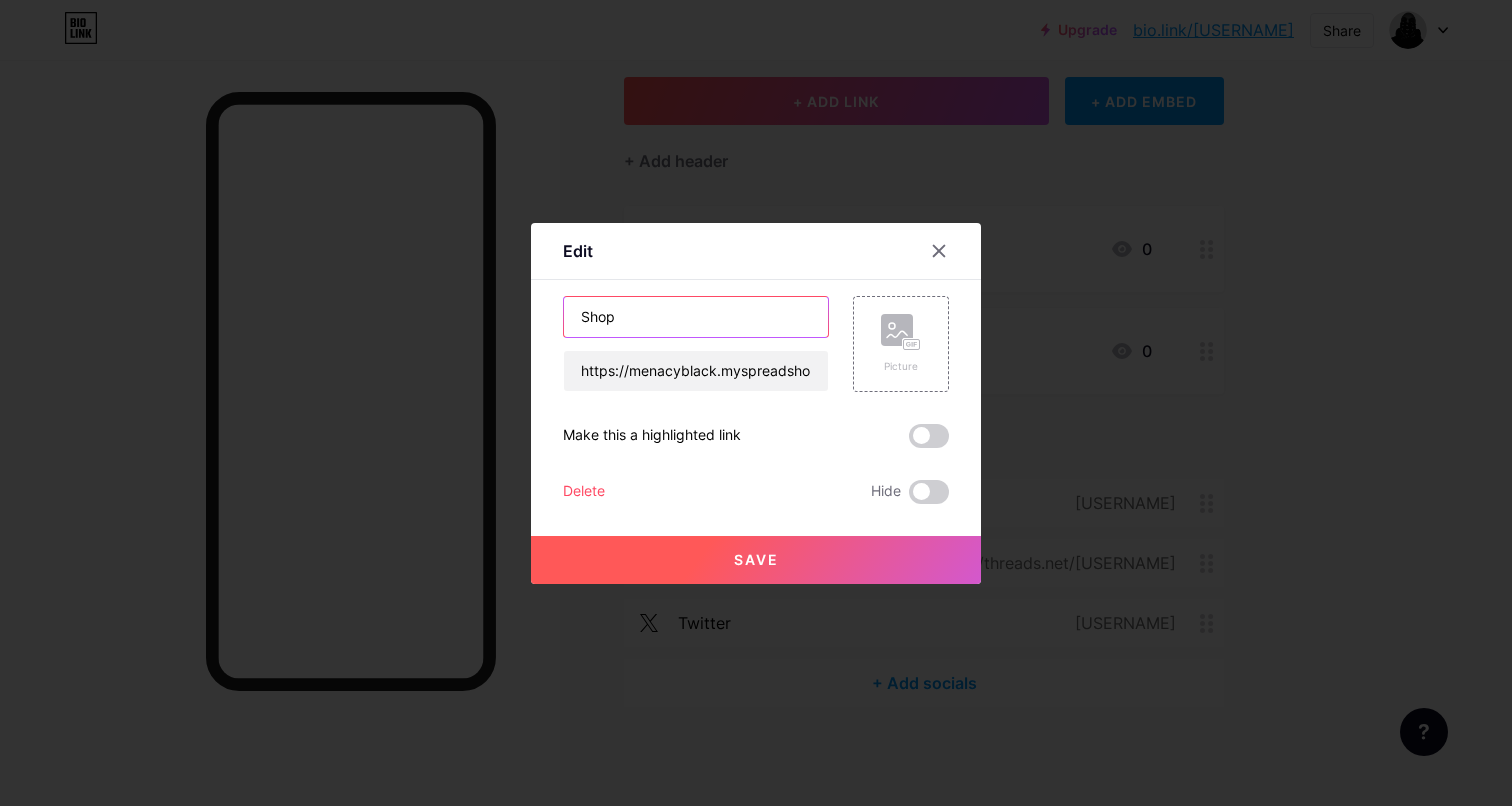 drag, startPoint x: 671, startPoint y: 323, endPoint x: 561, endPoint y: 305, distance: 111.463 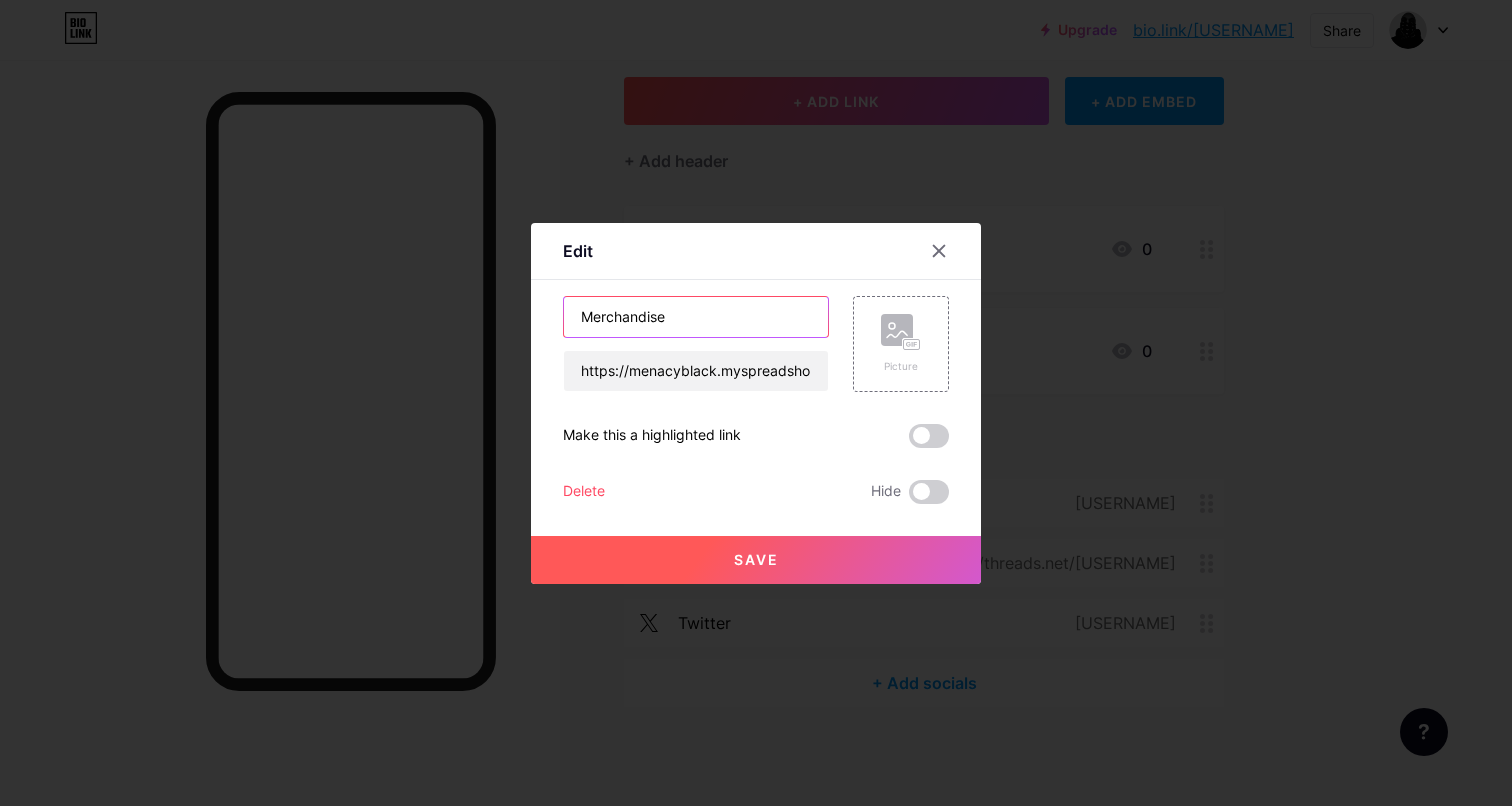type on "Merchandise" 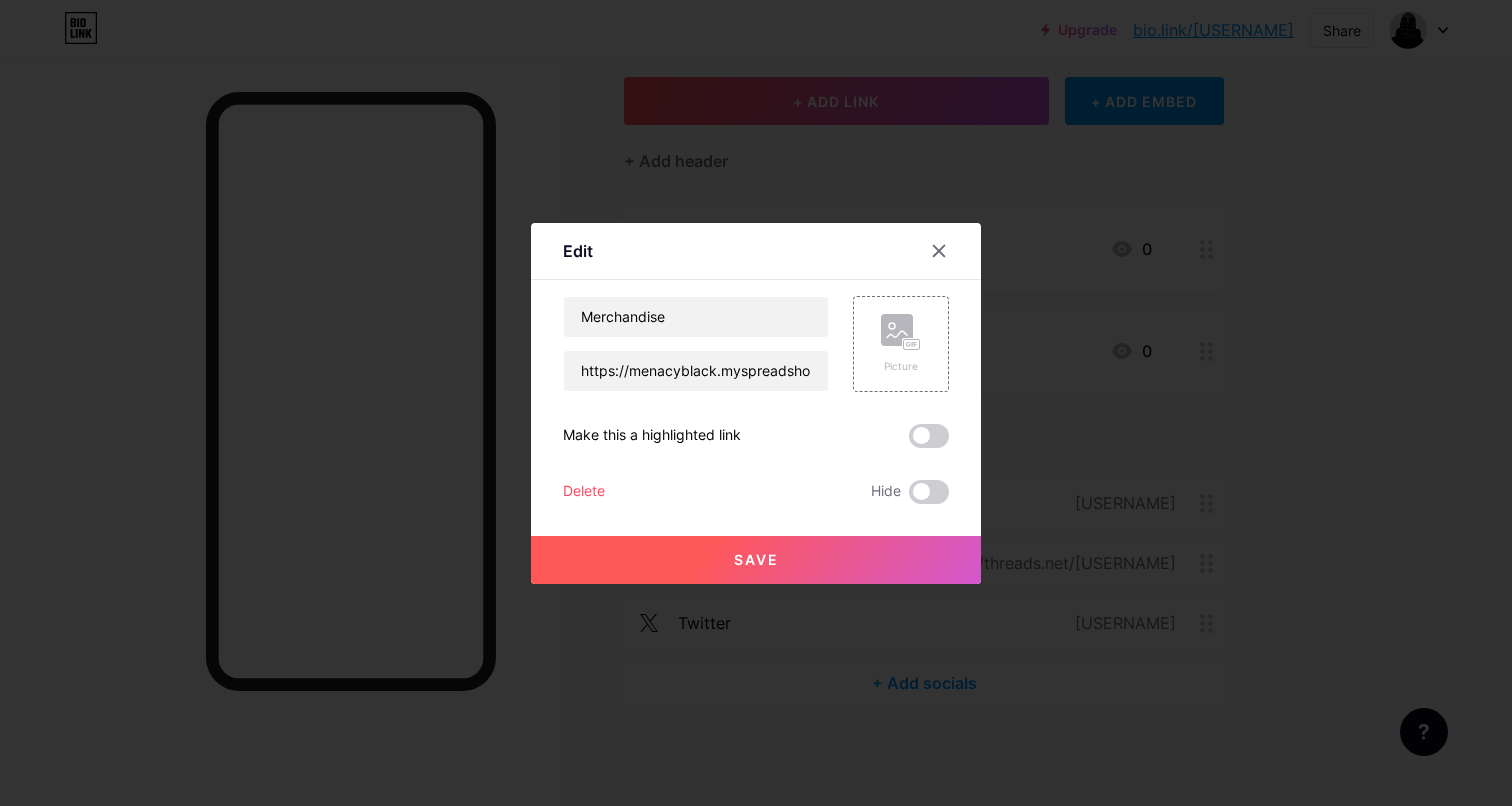 click at bounding box center [756, 403] 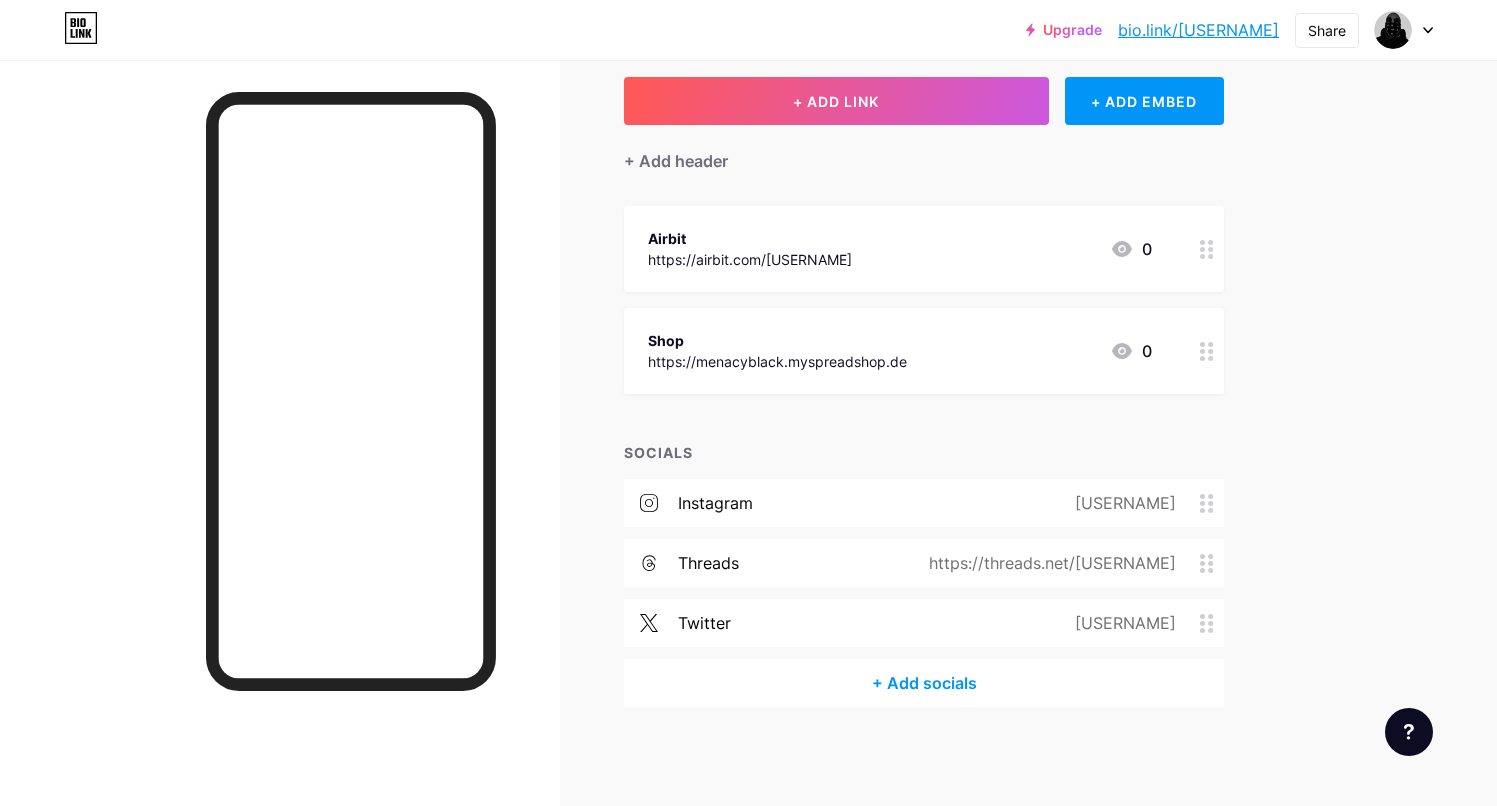 click on "Shop" at bounding box center [777, 340] 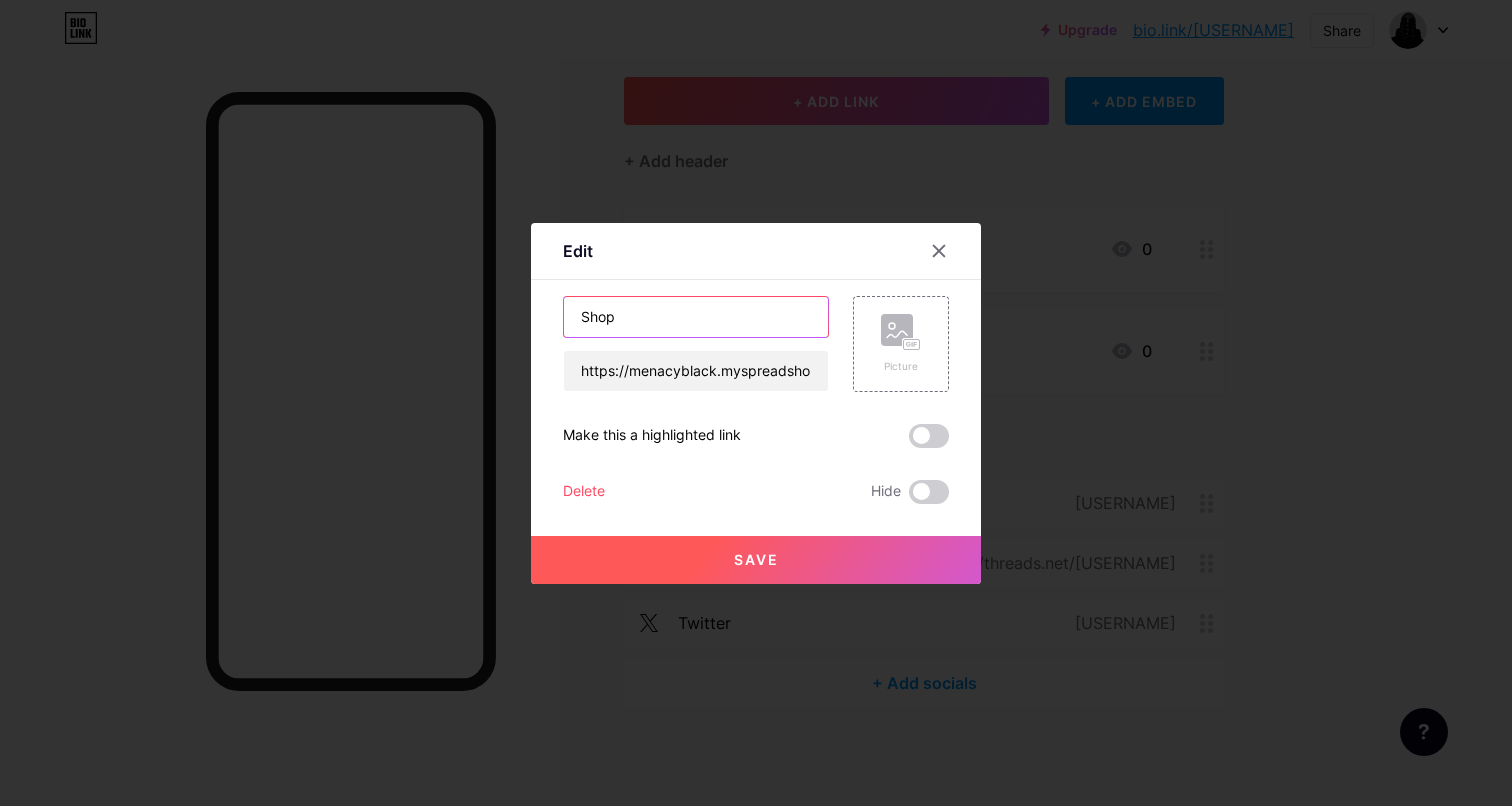 drag, startPoint x: 679, startPoint y: 311, endPoint x: 497, endPoint y: 311, distance: 182 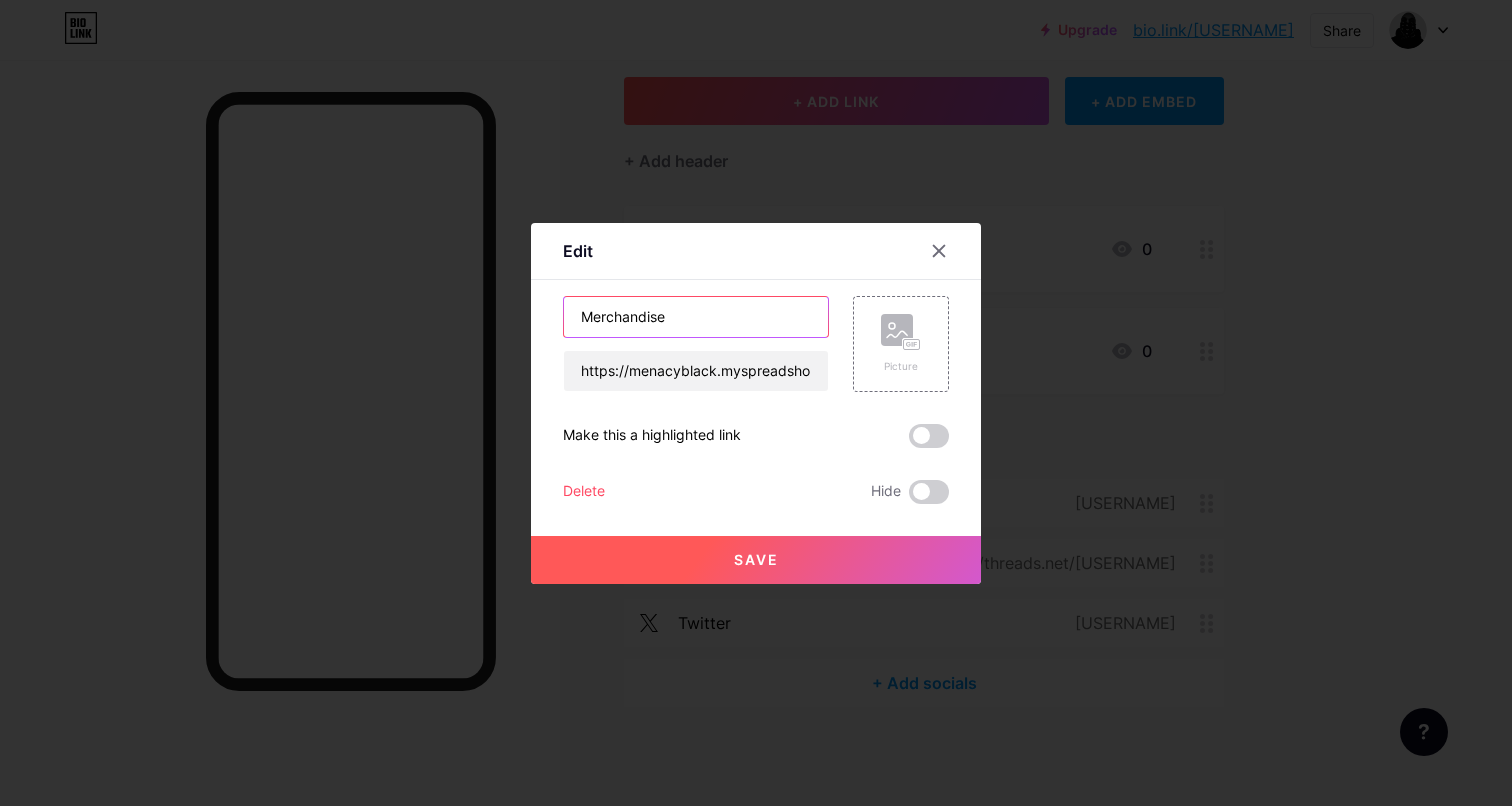 type on "Merchandise" 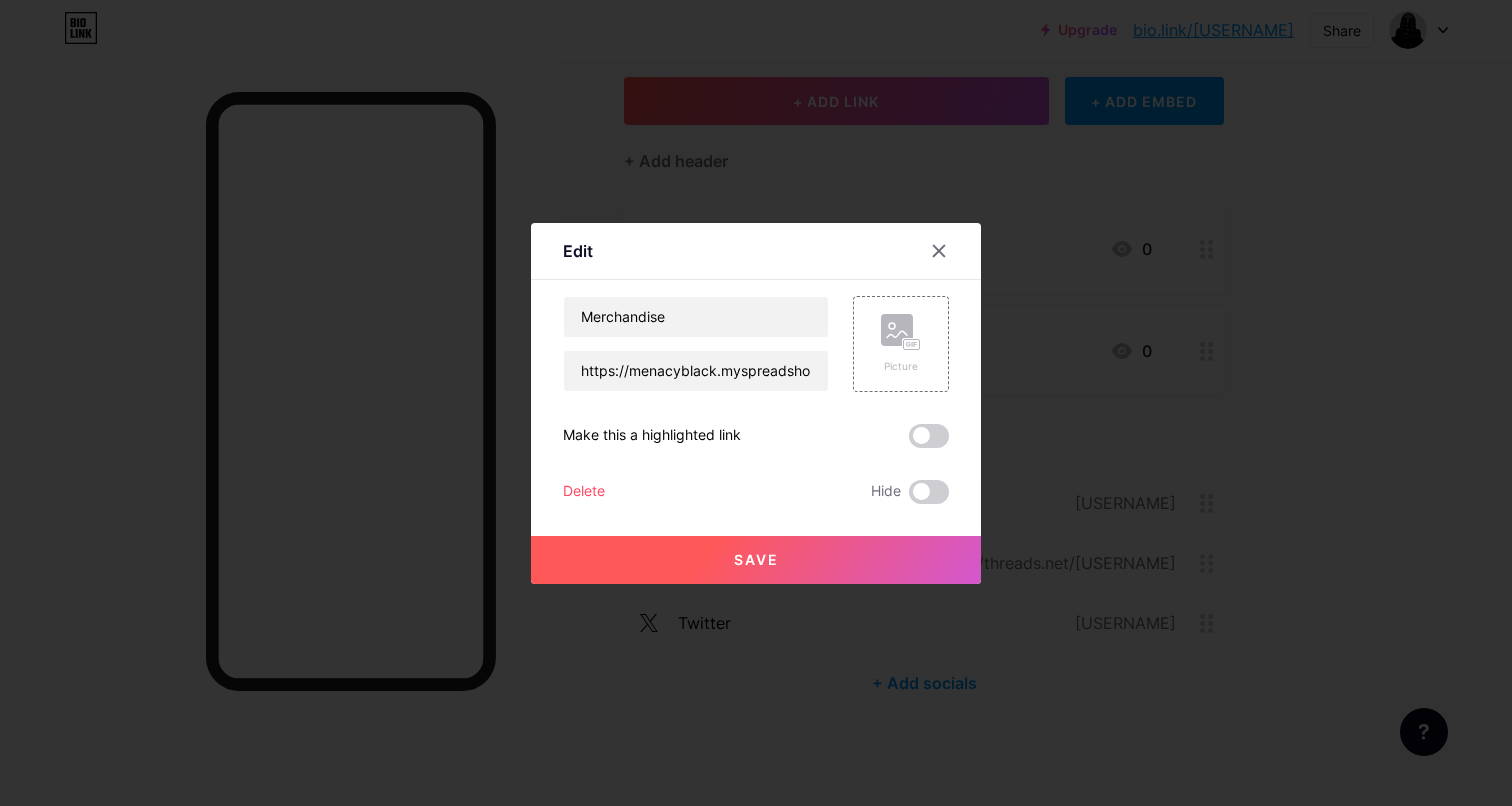 click on "Save" at bounding box center [756, 560] 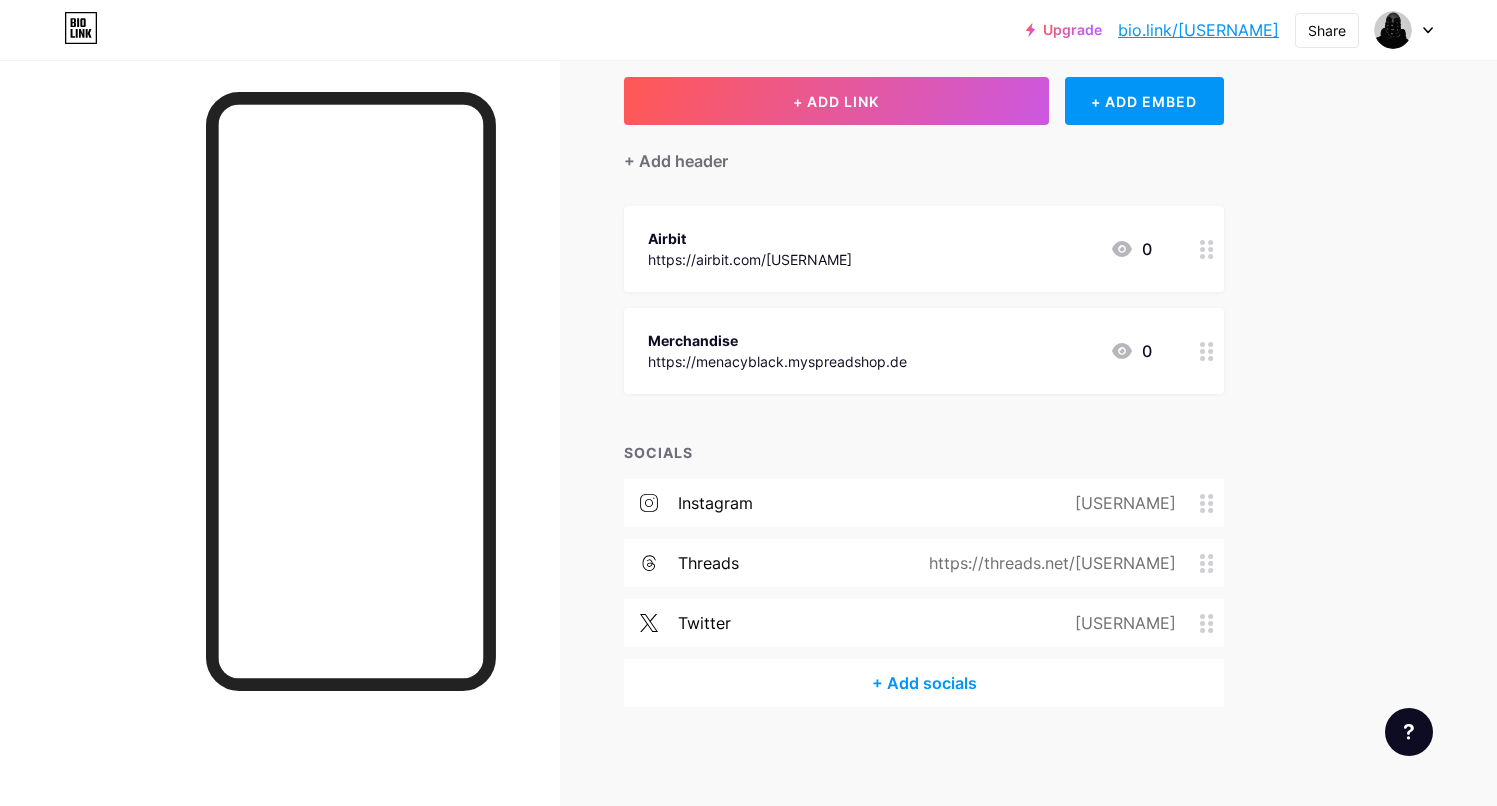 click on "bio.link/[USERNAME]" at bounding box center (1198, 30) 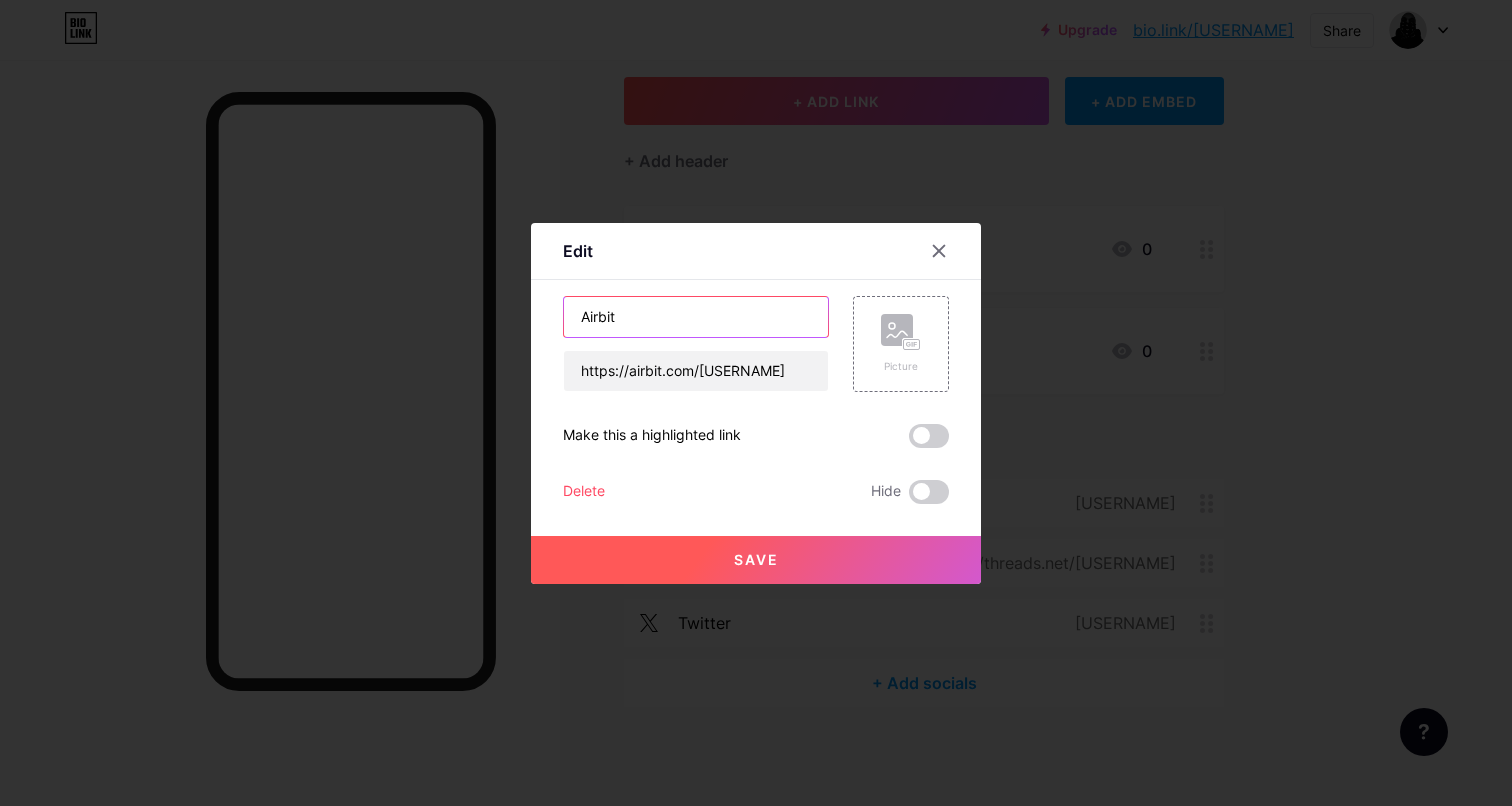 click on "Airbit" at bounding box center [696, 317] 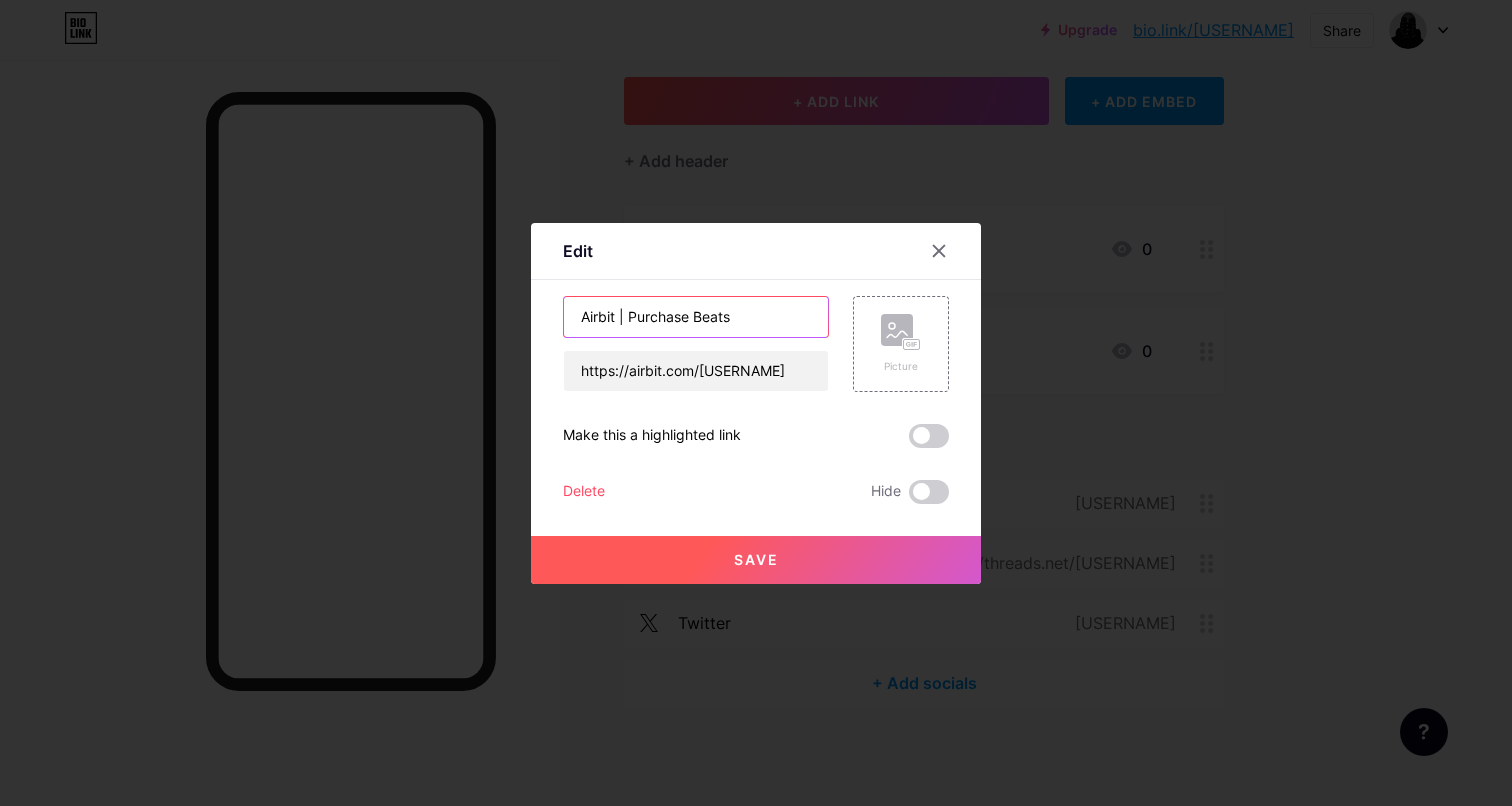 type on "Airbit | Purchase Beats" 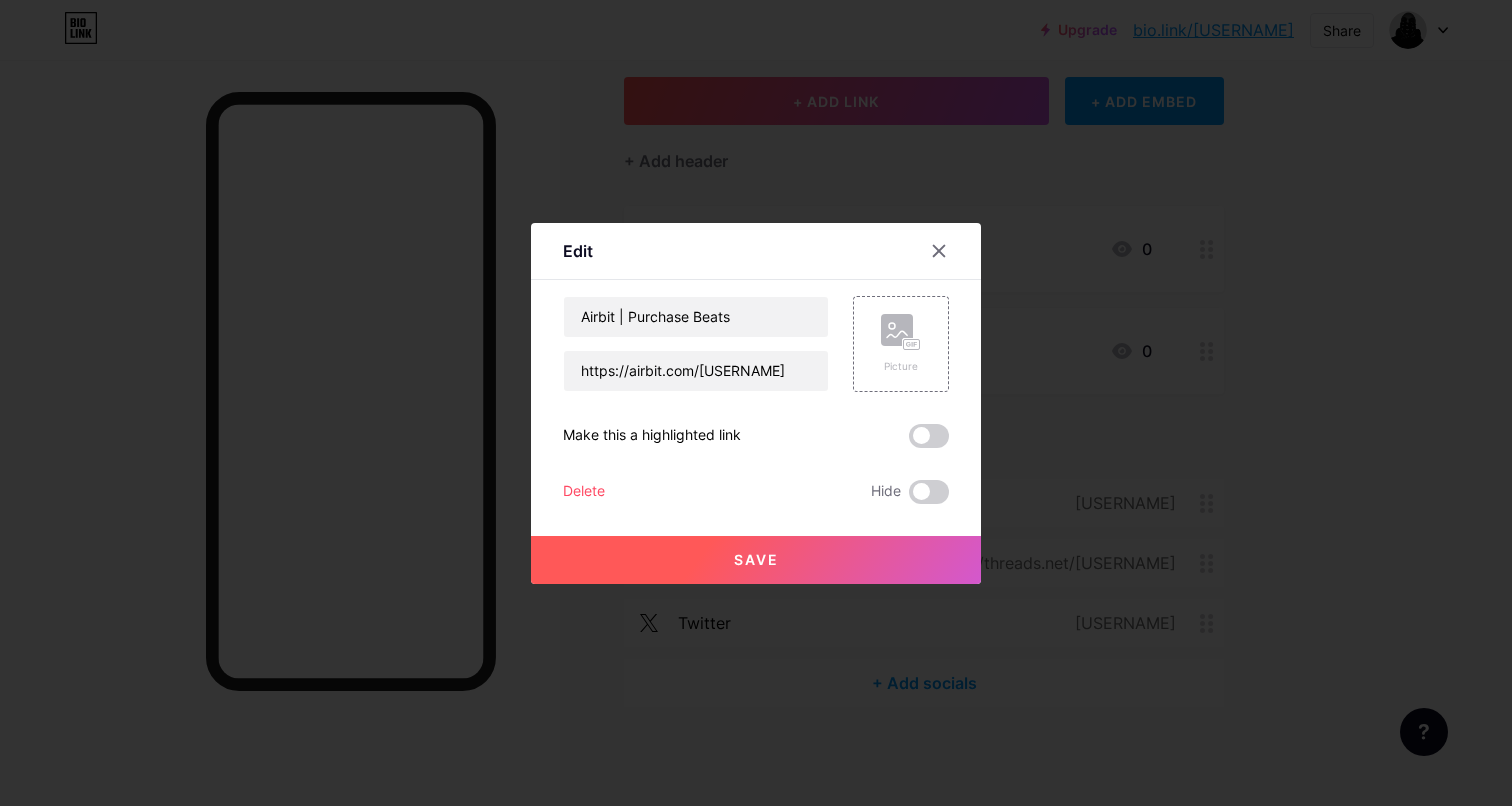 click on "Save" at bounding box center (756, 560) 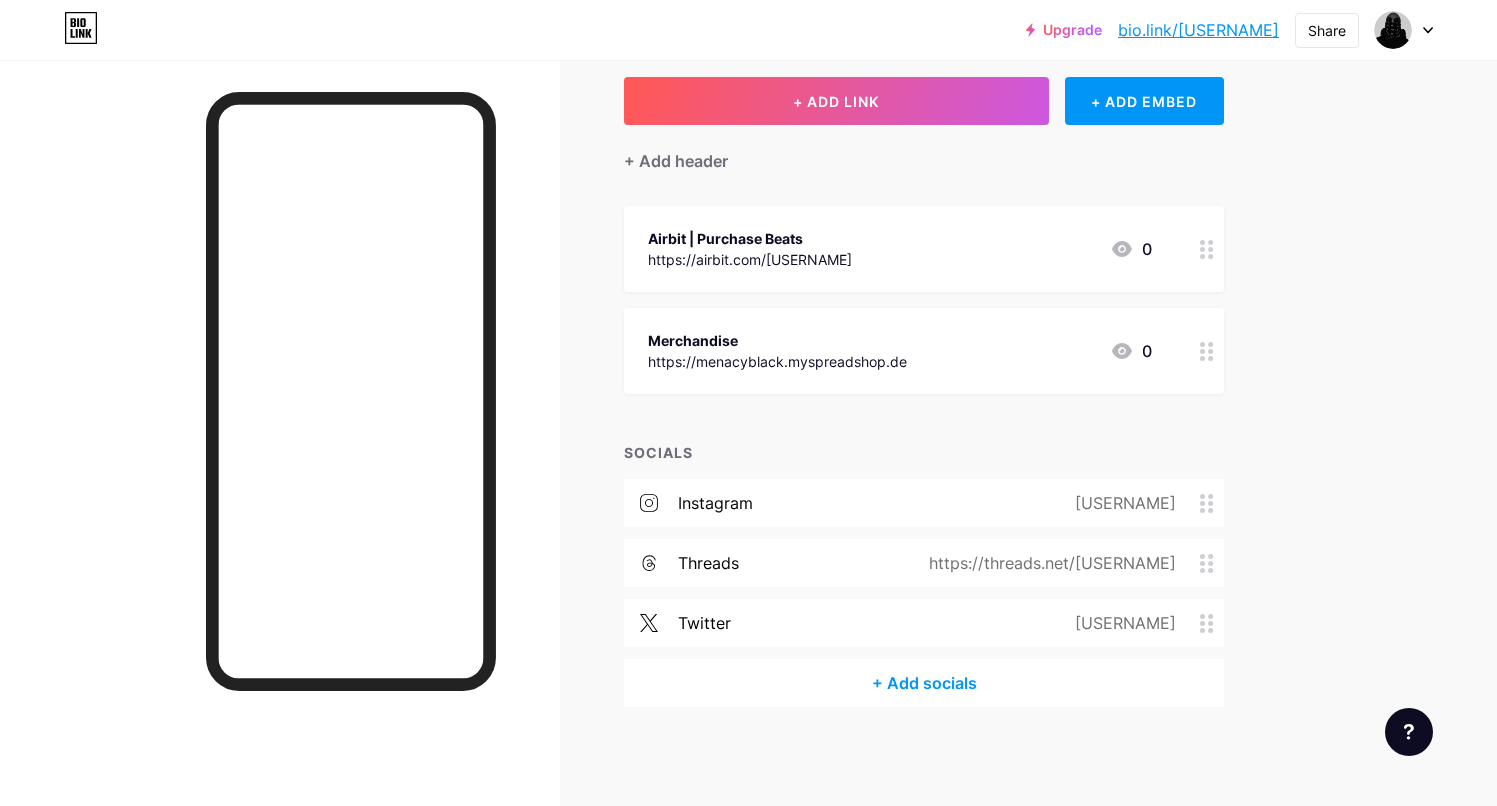 click on "Merchandise" at bounding box center (777, 340) 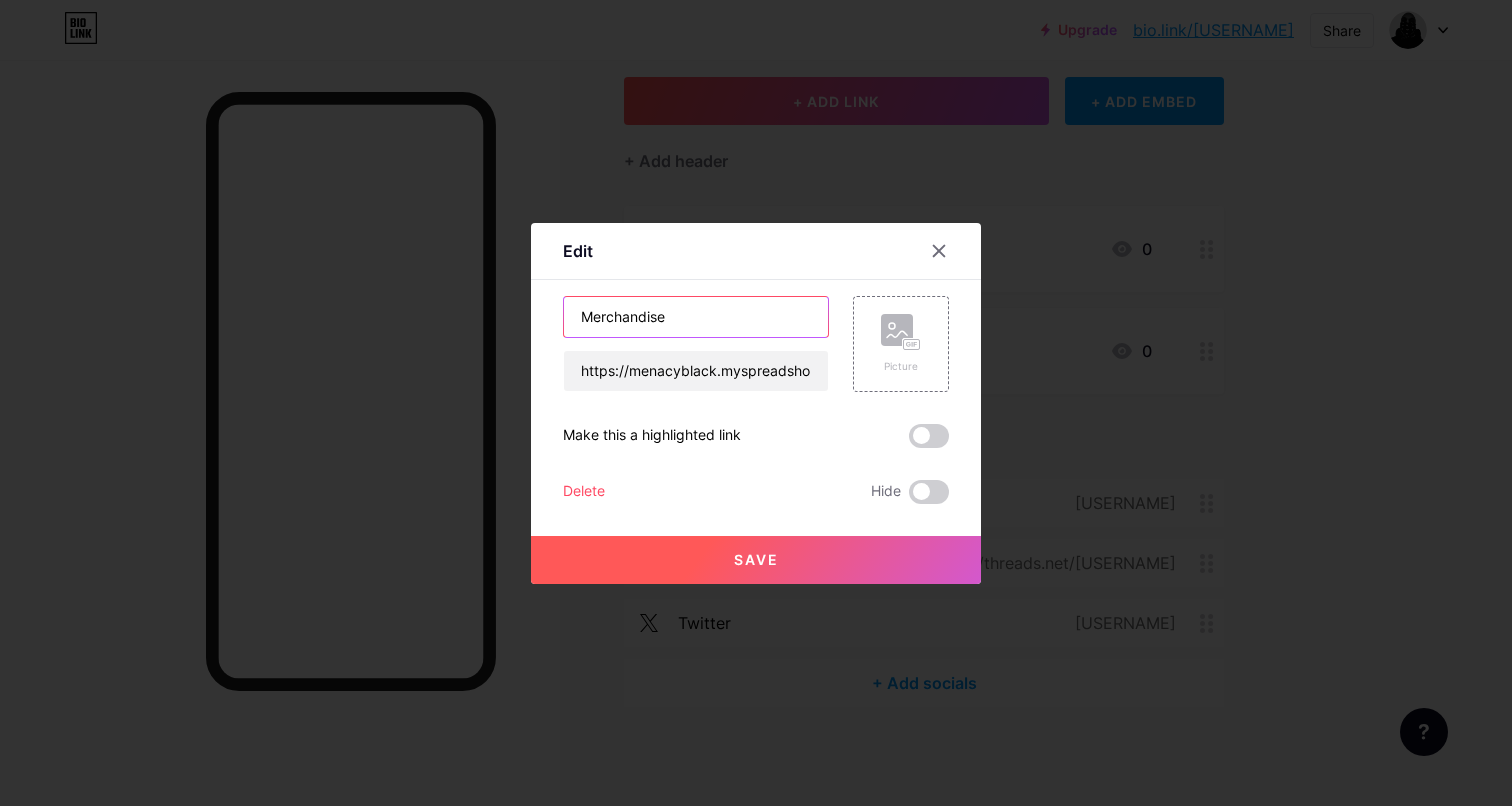 click on "Merchandise" at bounding box center [696, 317] 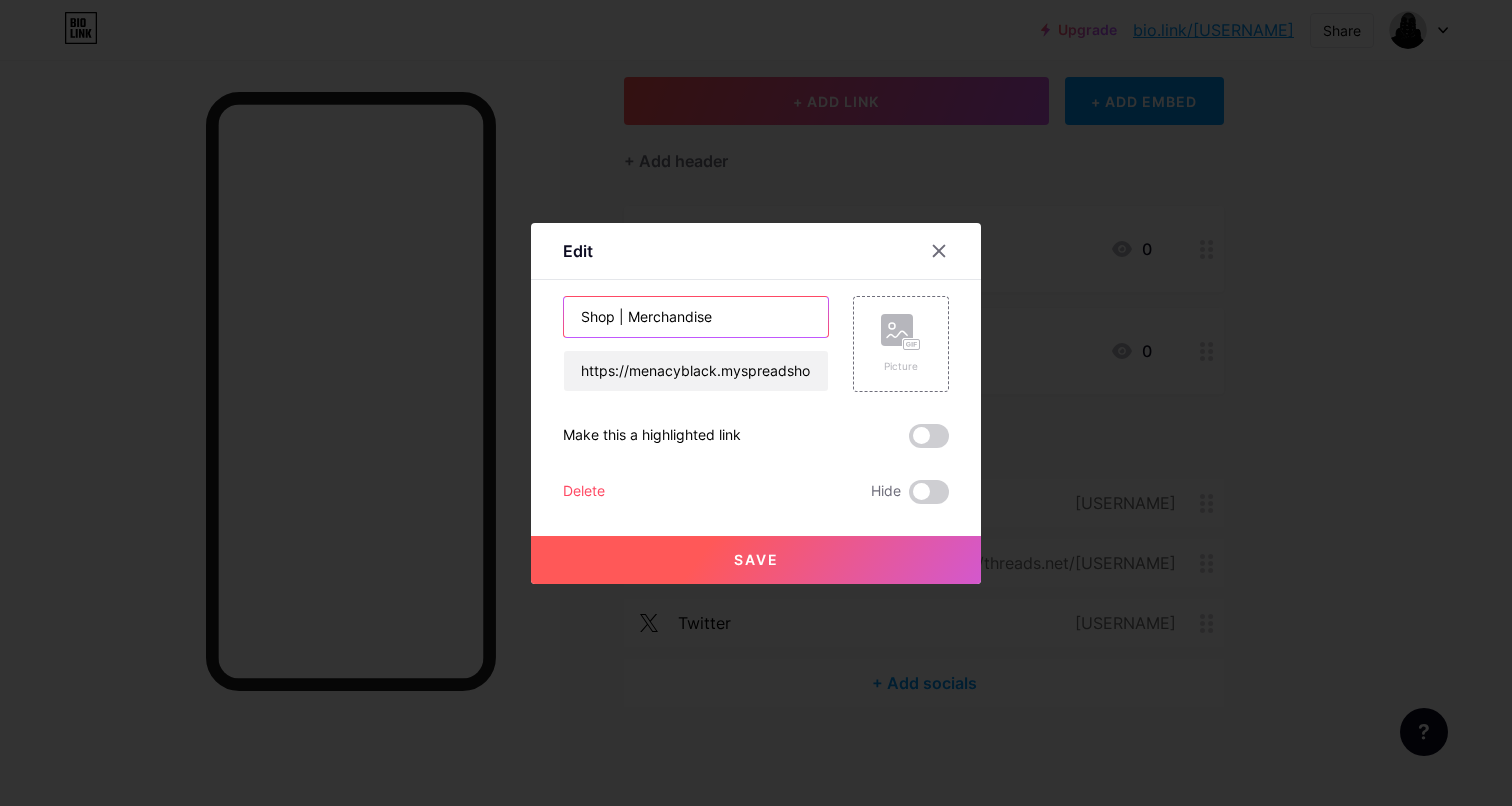 type on "Shop | Merchandise" 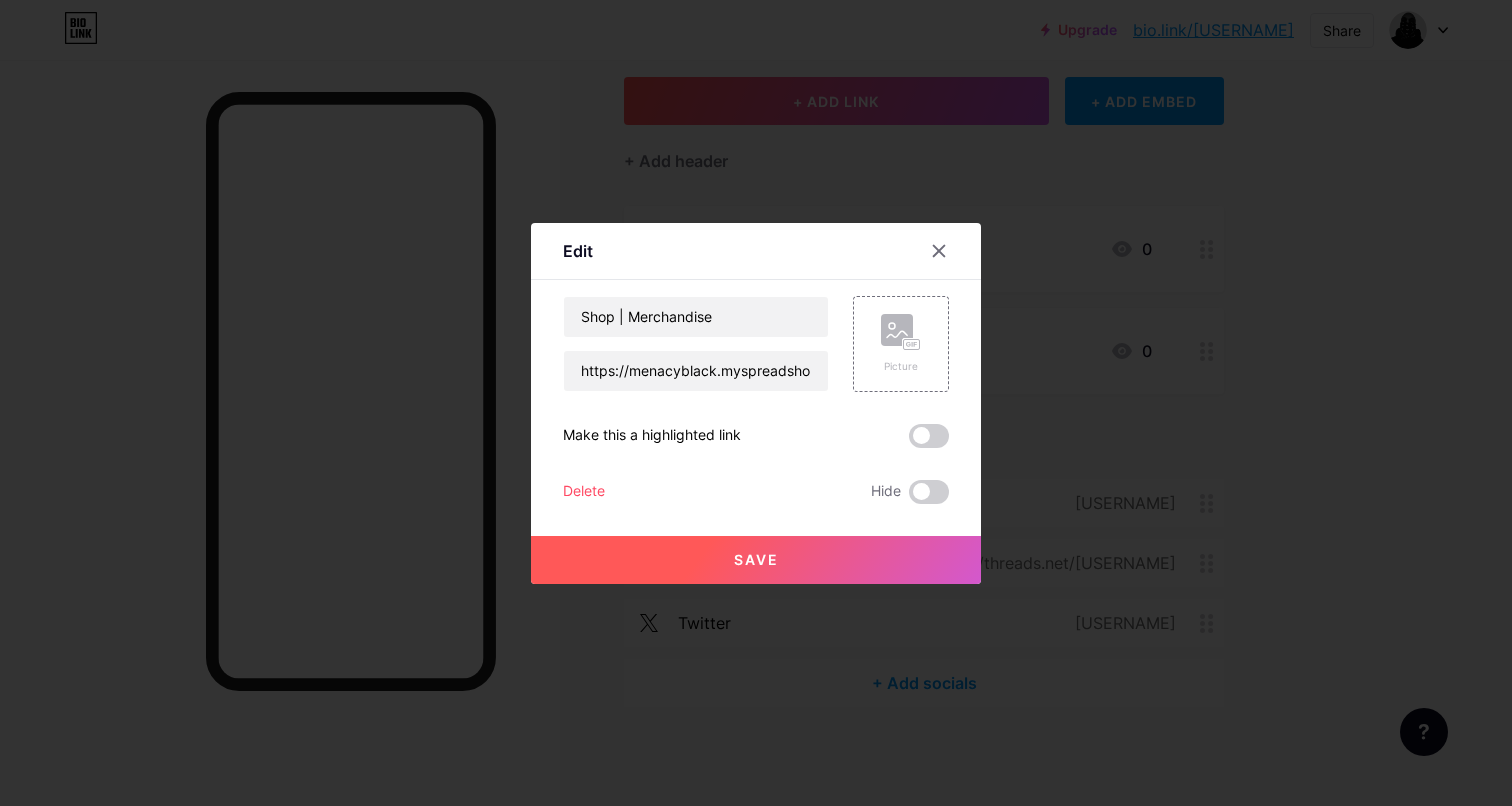 click on "Save" at bounding box center [756, 560] 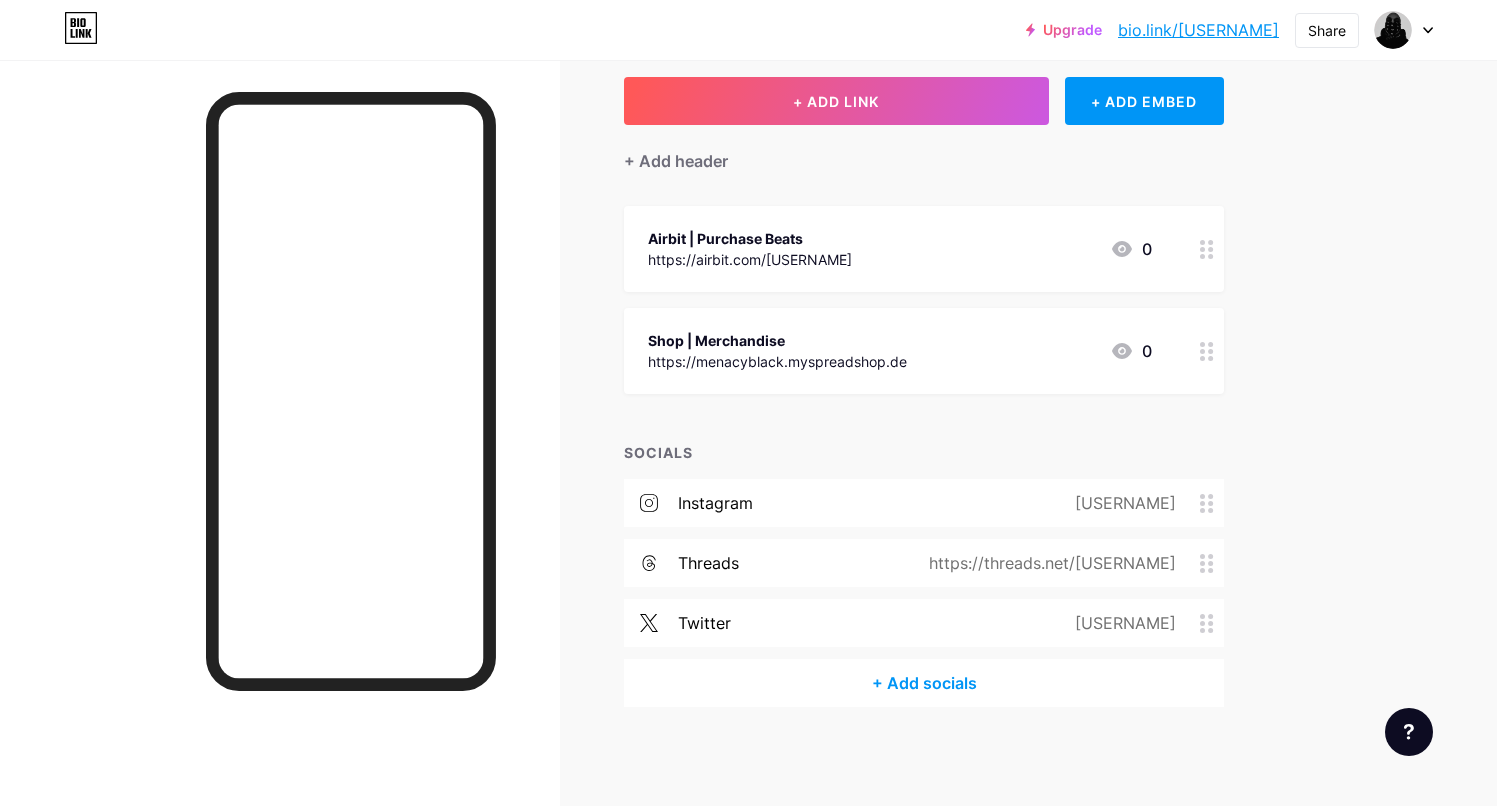click on "bio.link/[USERNAME]" at bounding box center [1198, 30] 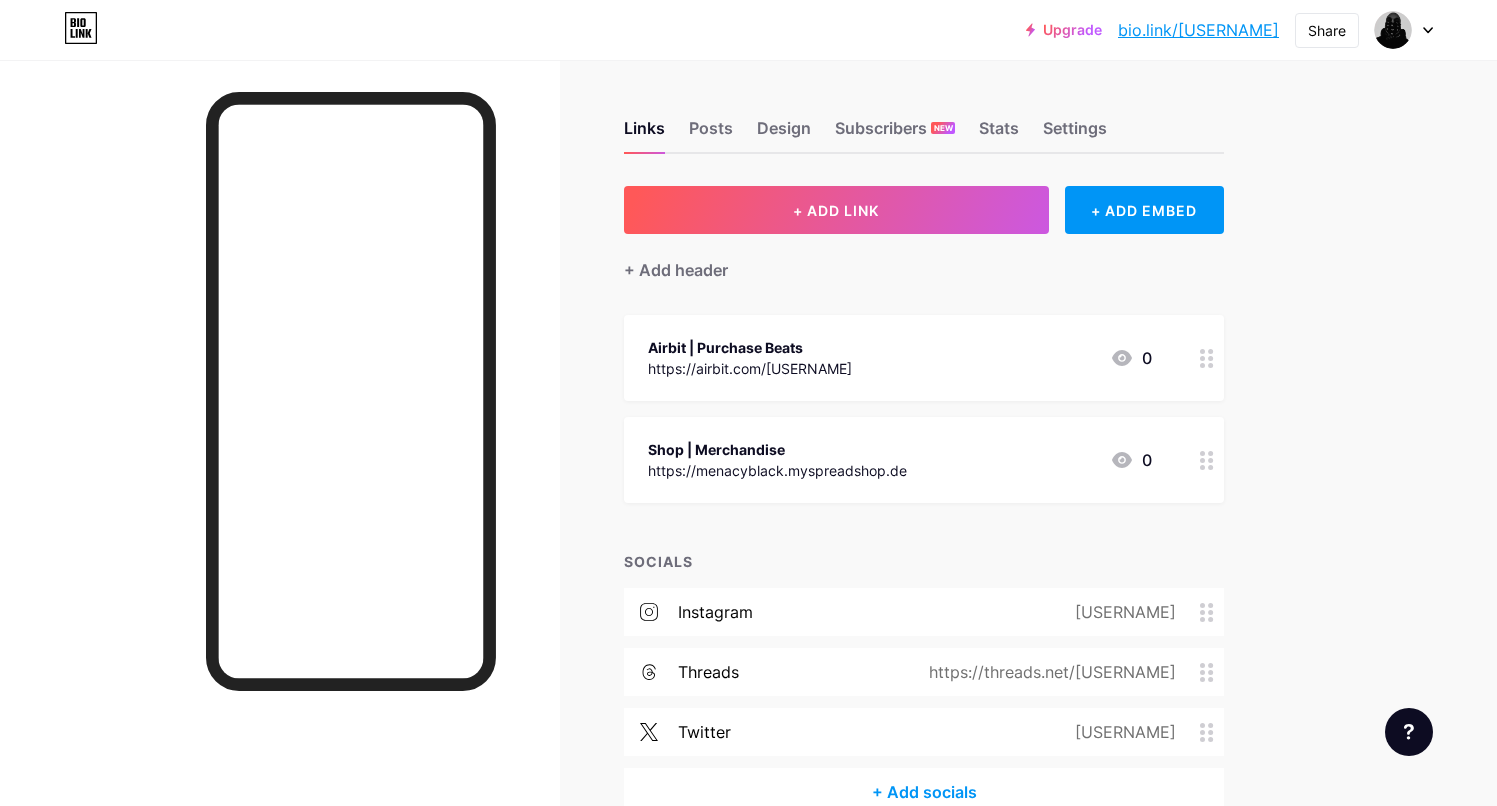 click on "https://airbit.com/[USERNAME]" at bounding box center [750, 368] 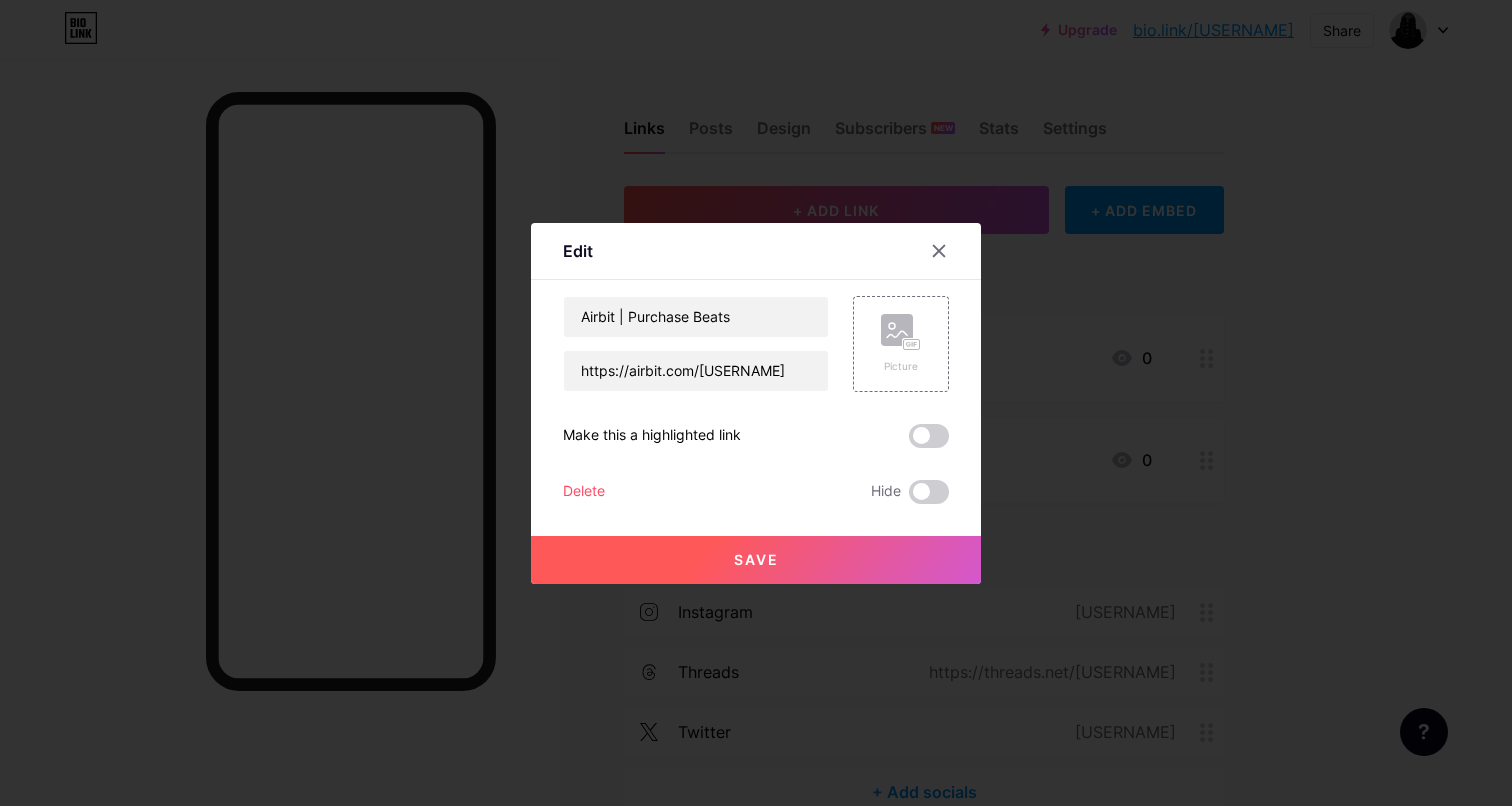 click on "Save" at bounding box center [756, 559] 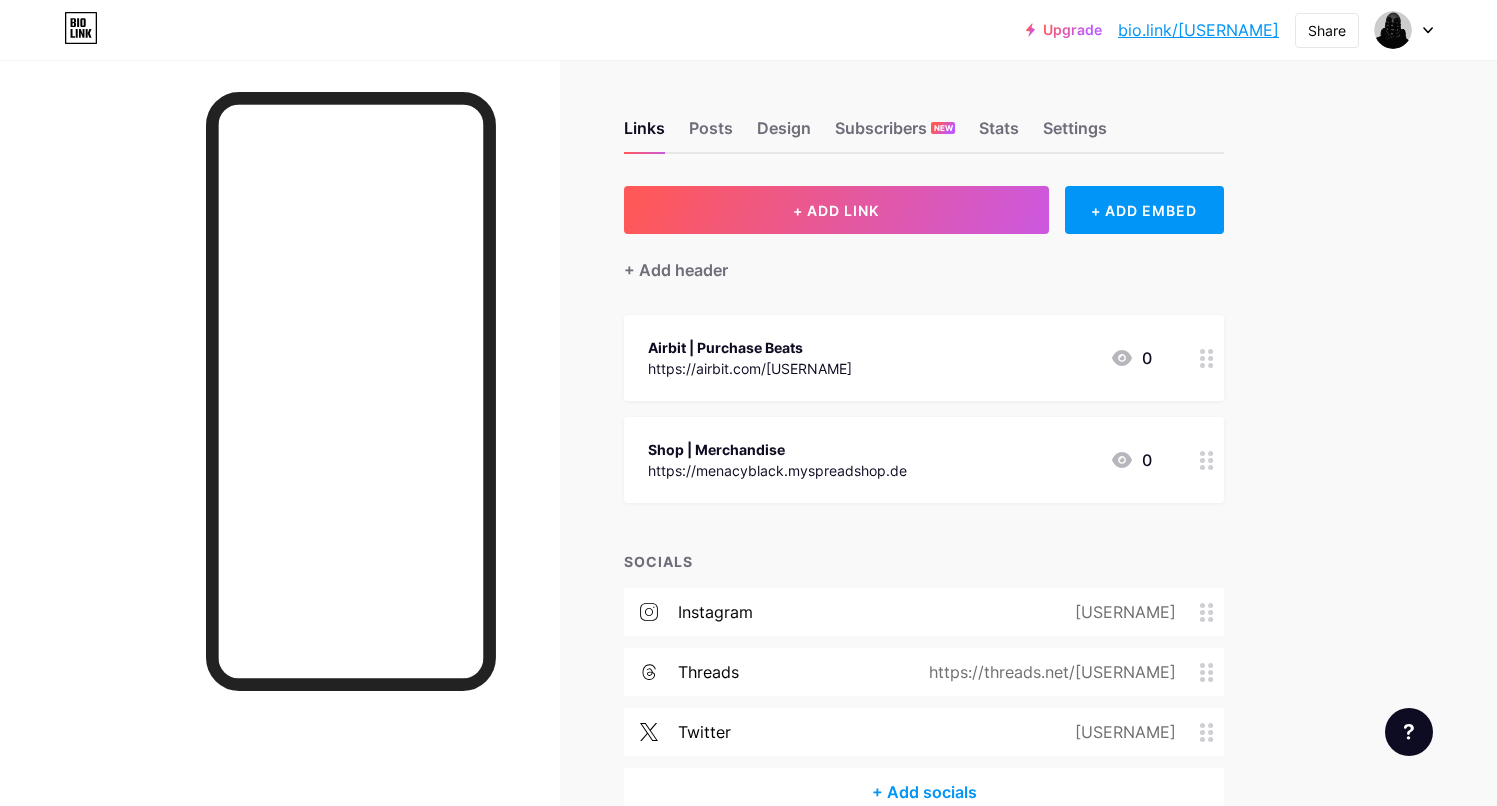 click on "Airbit | Purchase Beats" at bounding box center (750, 347) 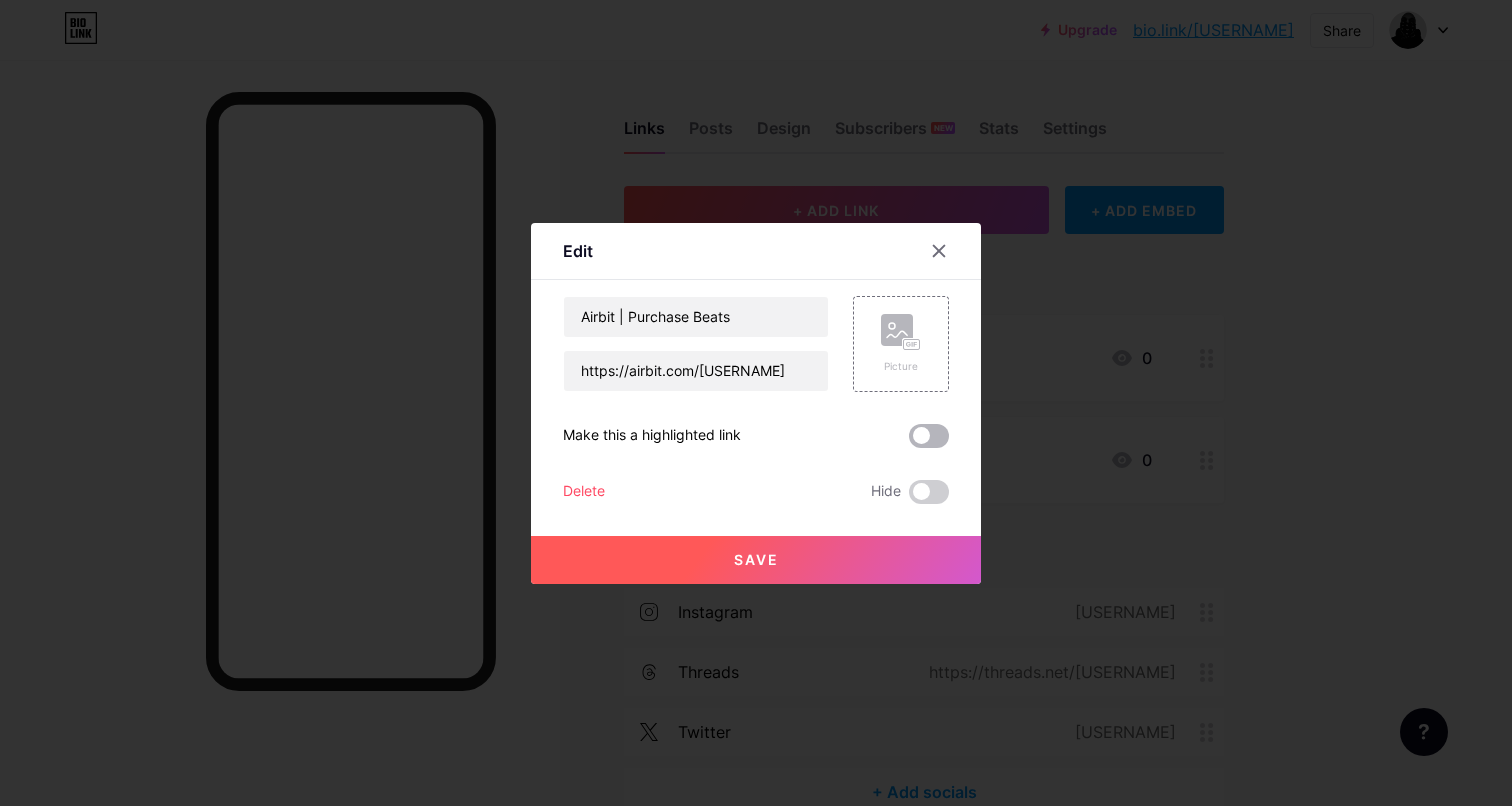 click at bounding box center (929, 436) 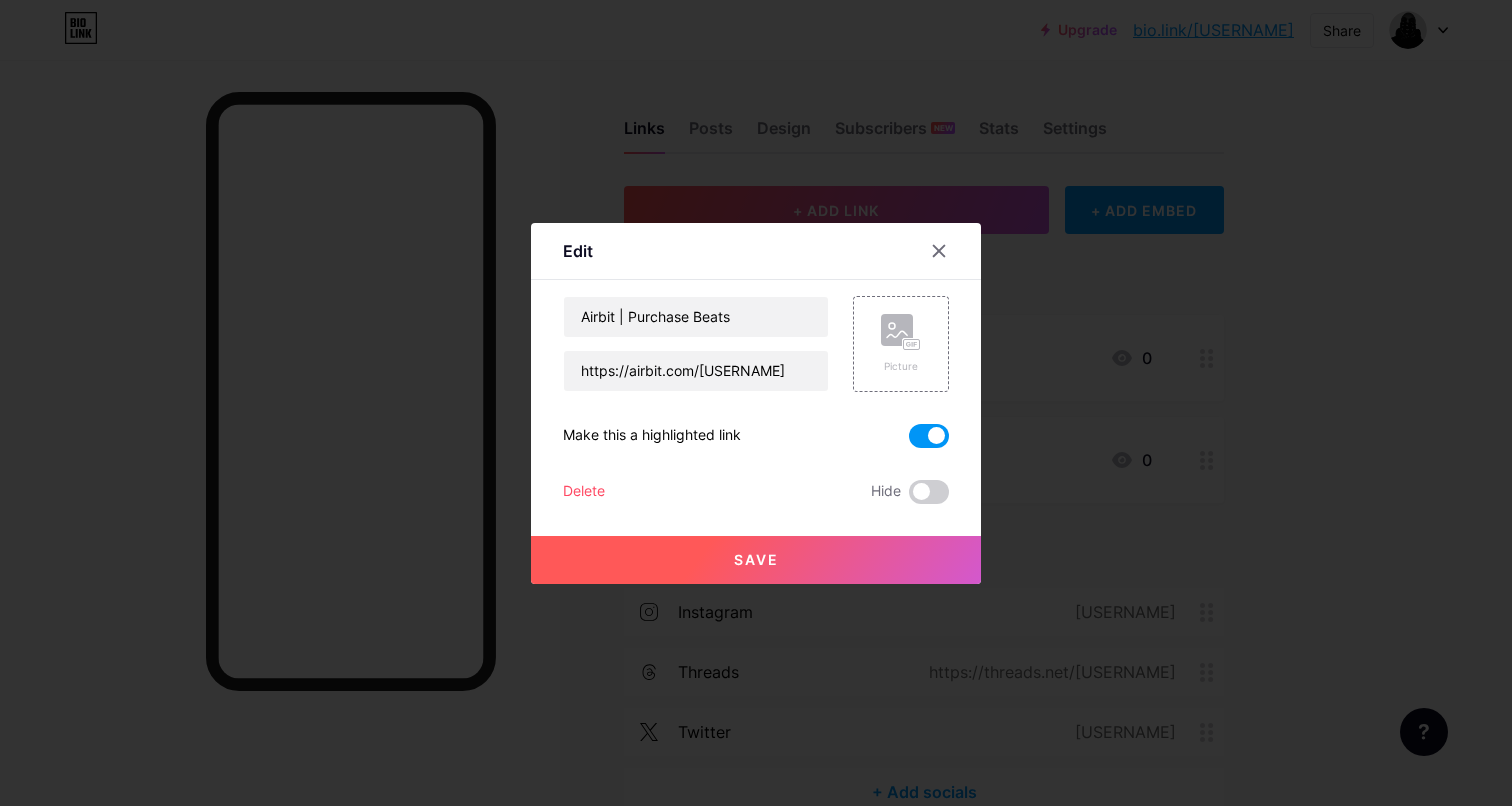 click on "Save" at bounding box center [756, 560] 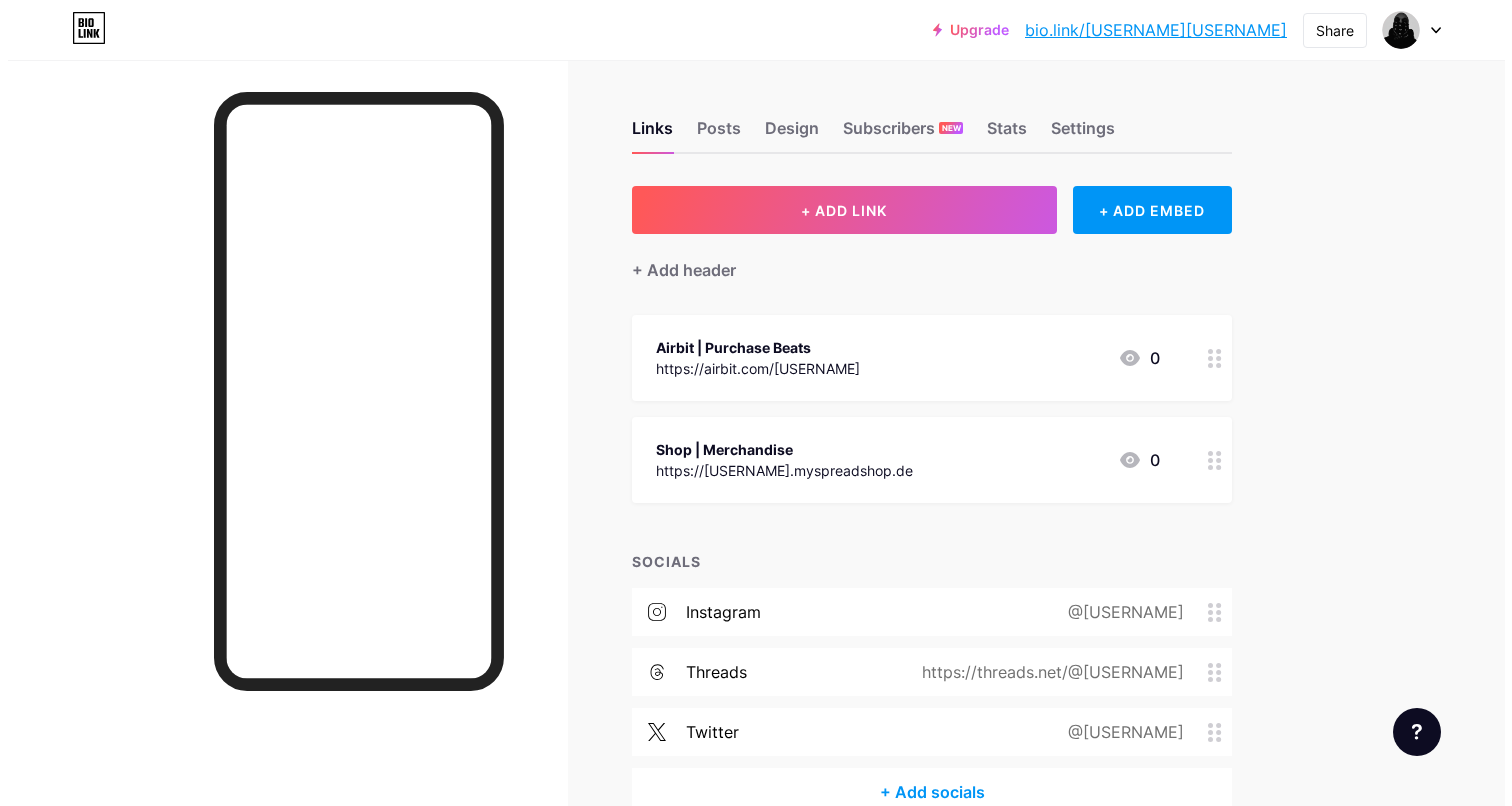 scroll, scrollTop: 109, scrollLeft: 0, axis: vertical 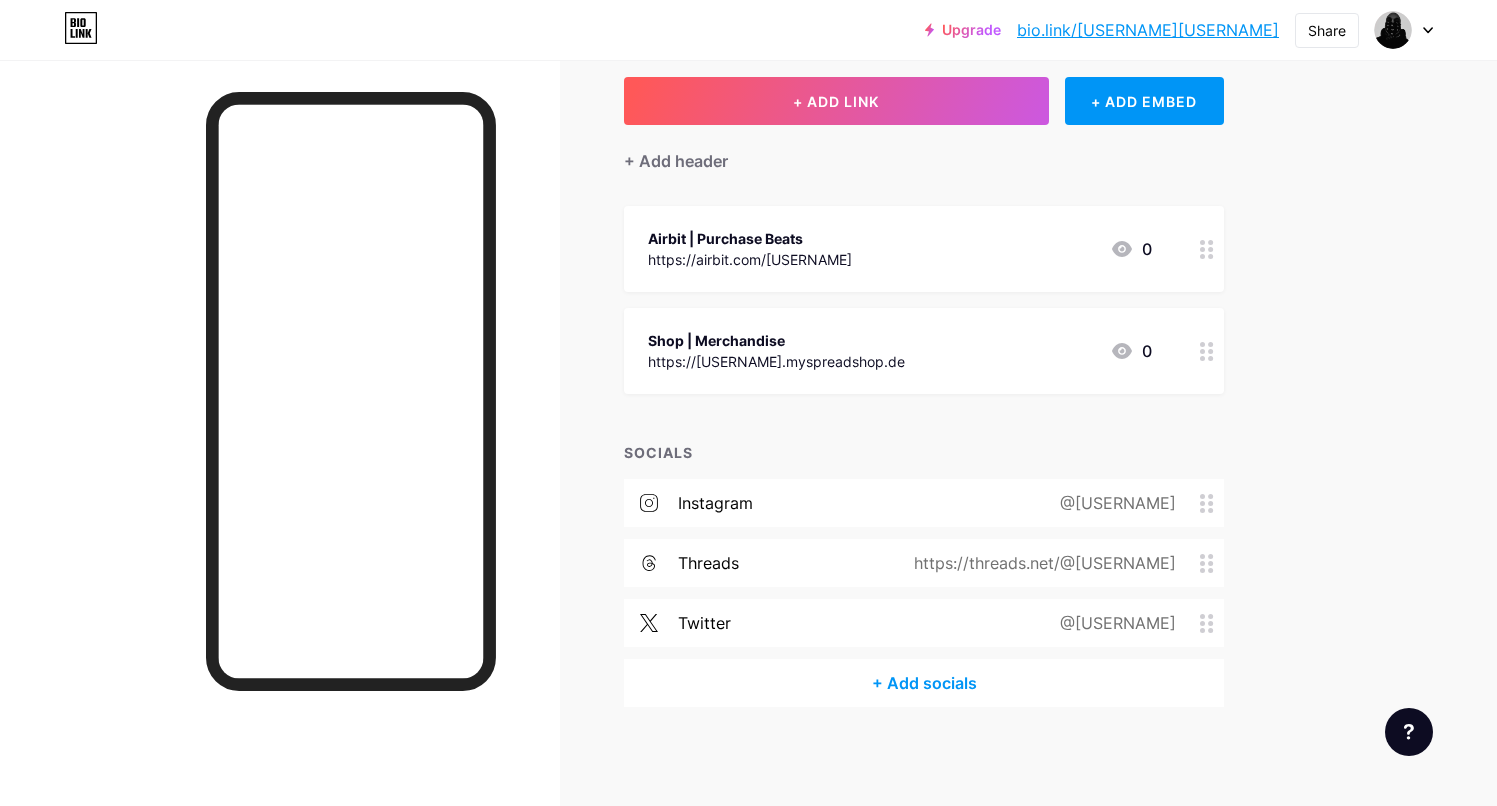 click on "+ Add socials" at bounding box center [924, 683] 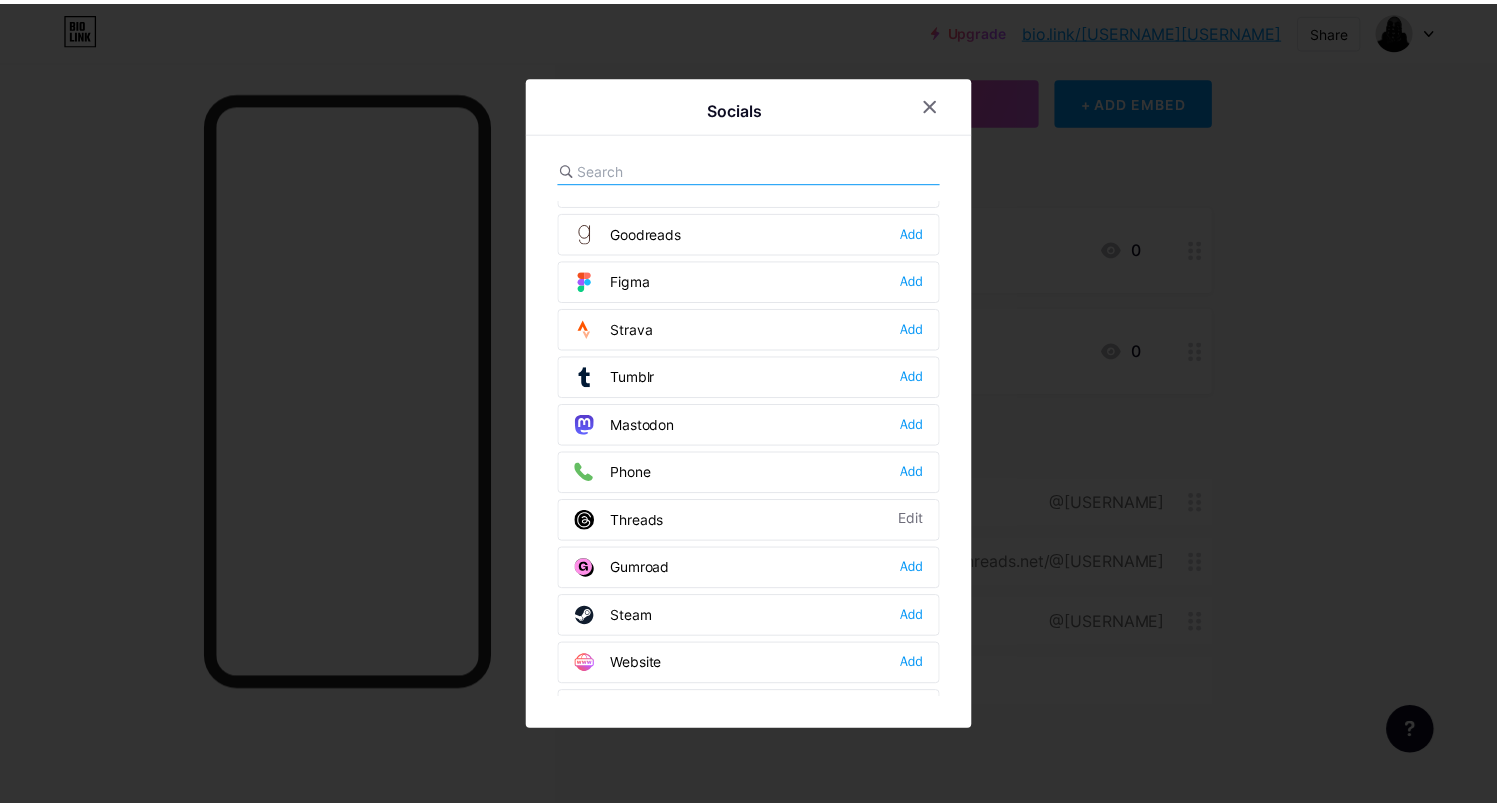 scroll, scrollTop: 1804, scrollLeft: 0, axis: vertical 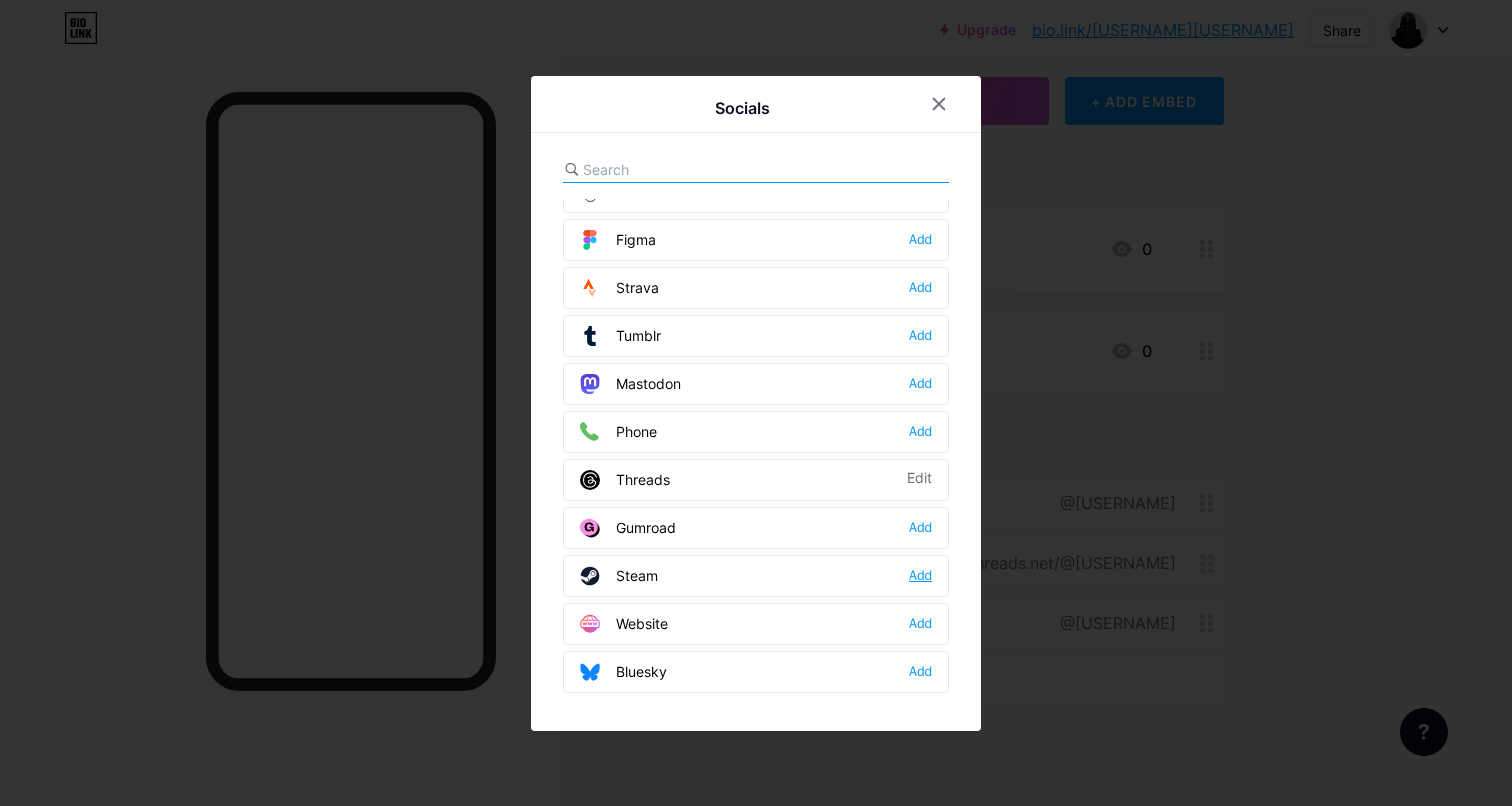 click on "Add" at bounding box center (920, 576) 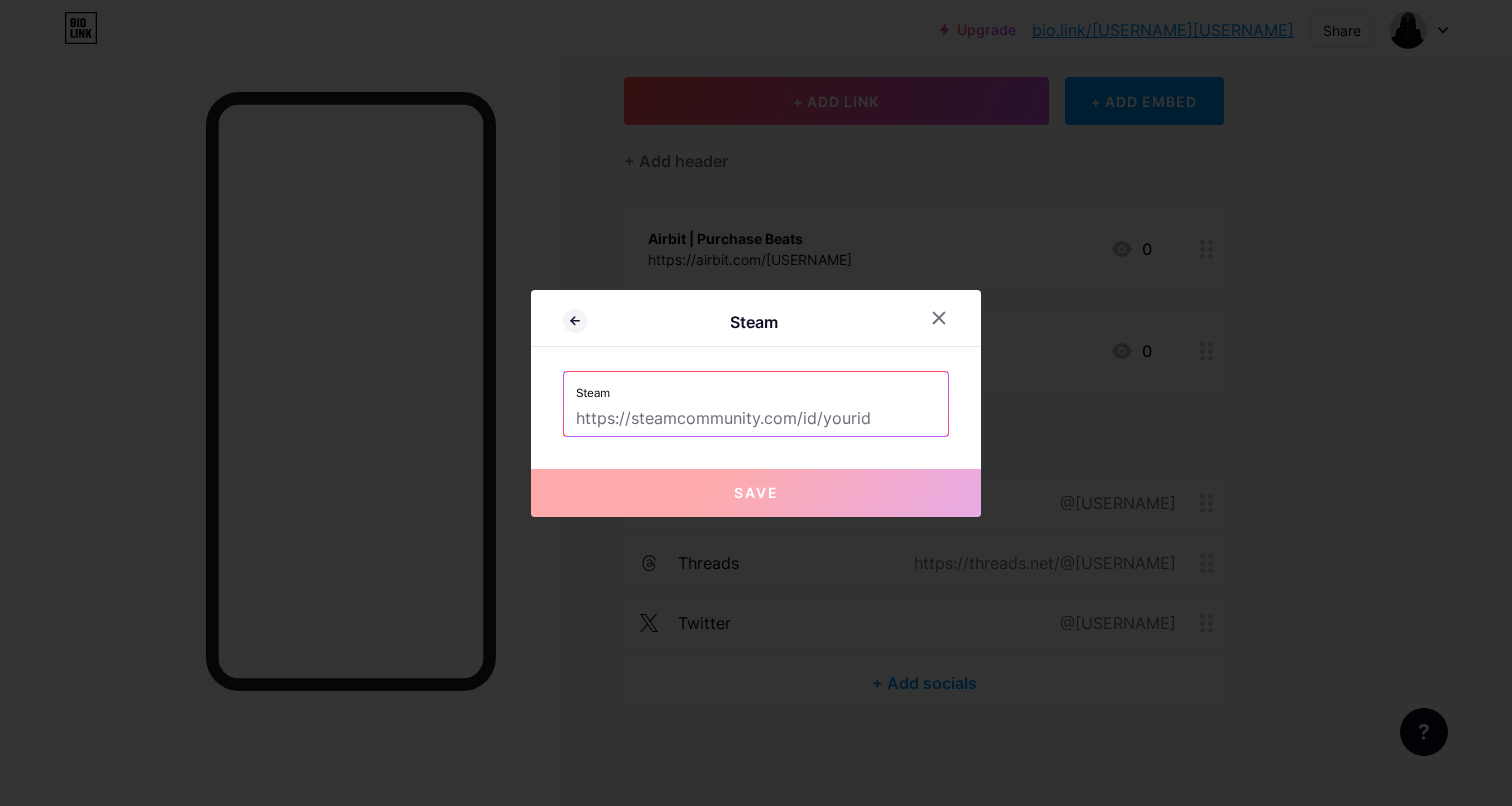 click at bounding box center (756, 419) 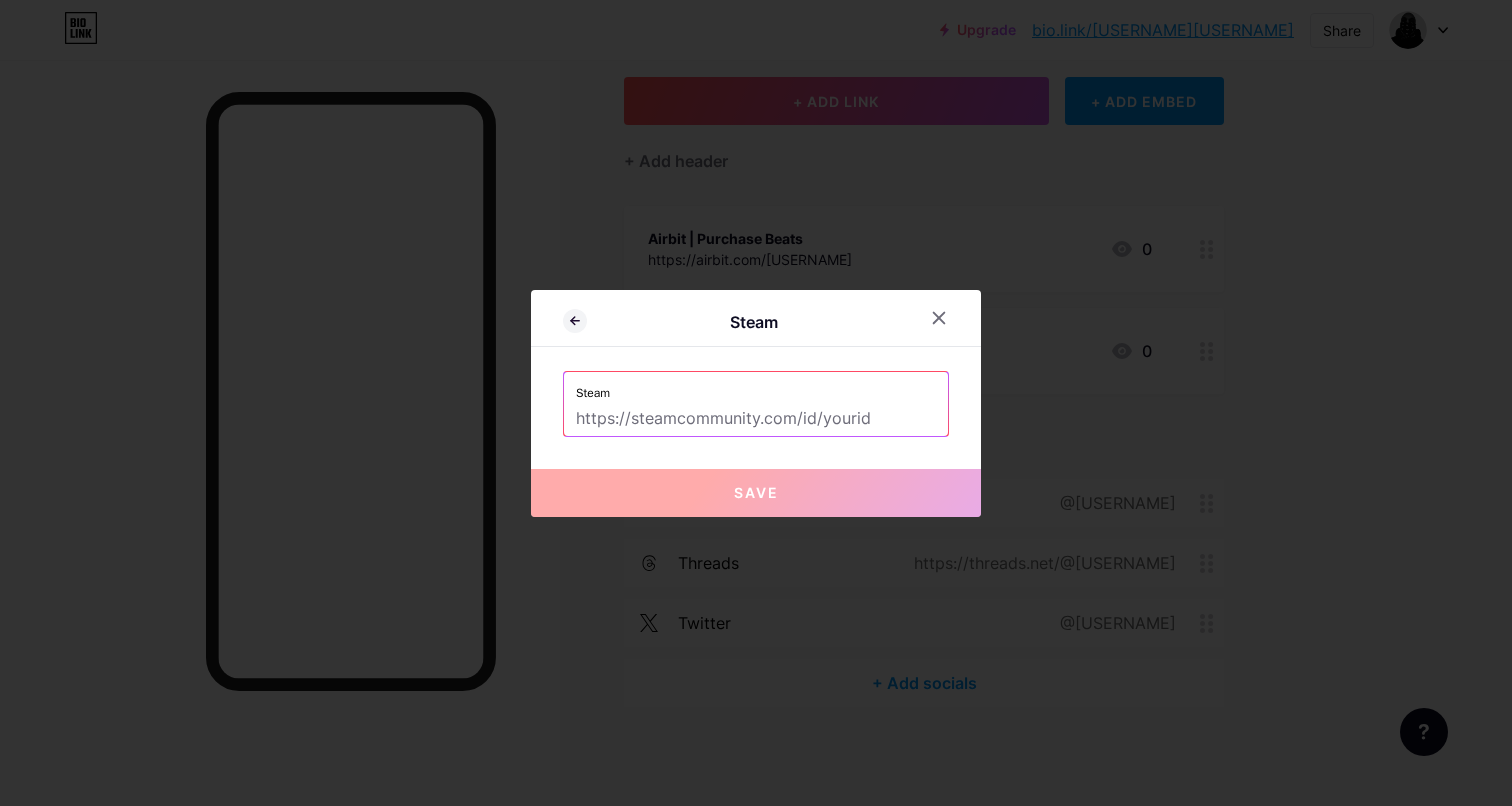 paste on "https://steamcommunity.com/id/menacyblack/" 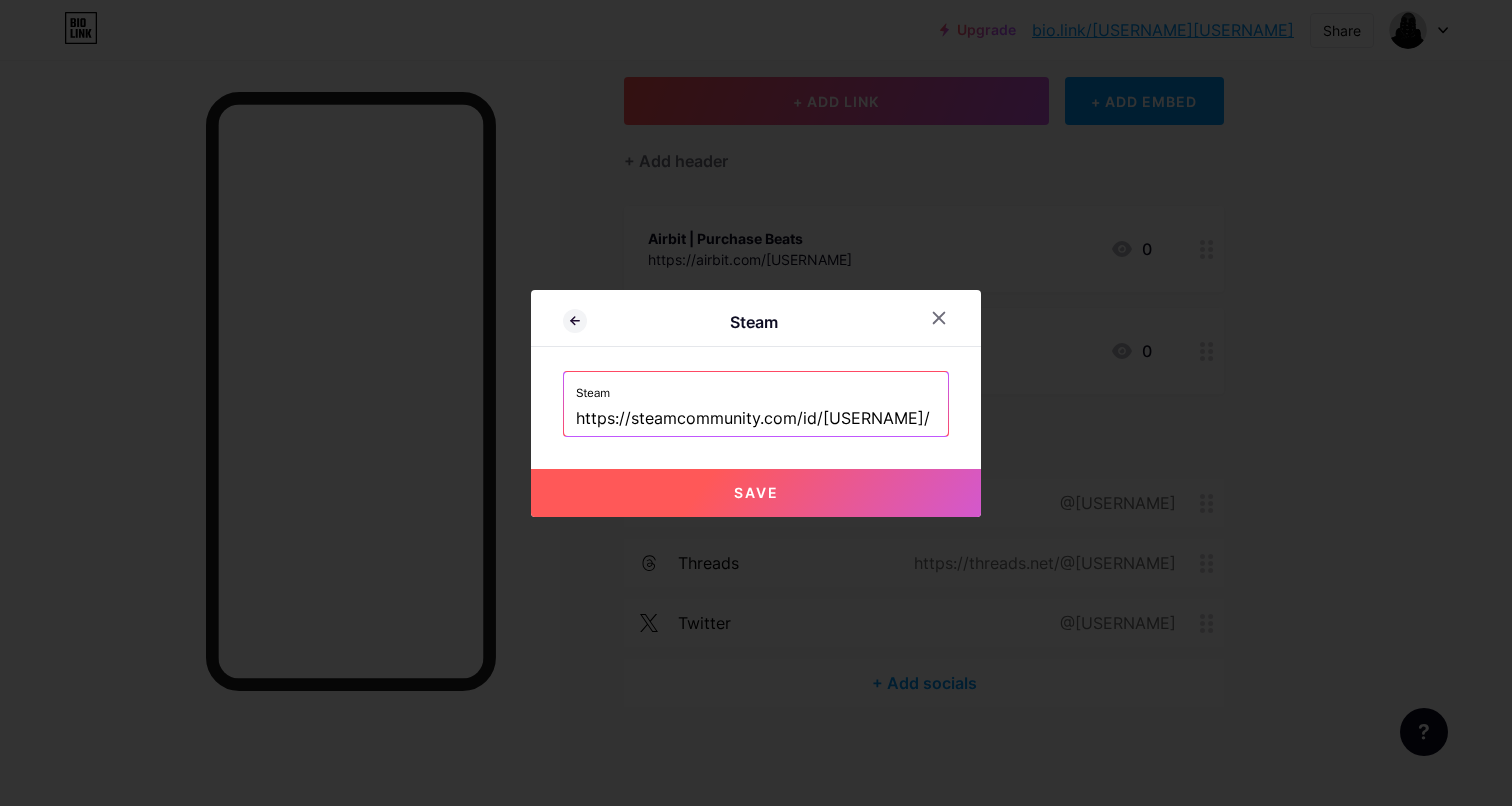 type on "https://steamcommunity.com/id/menacyblack/" 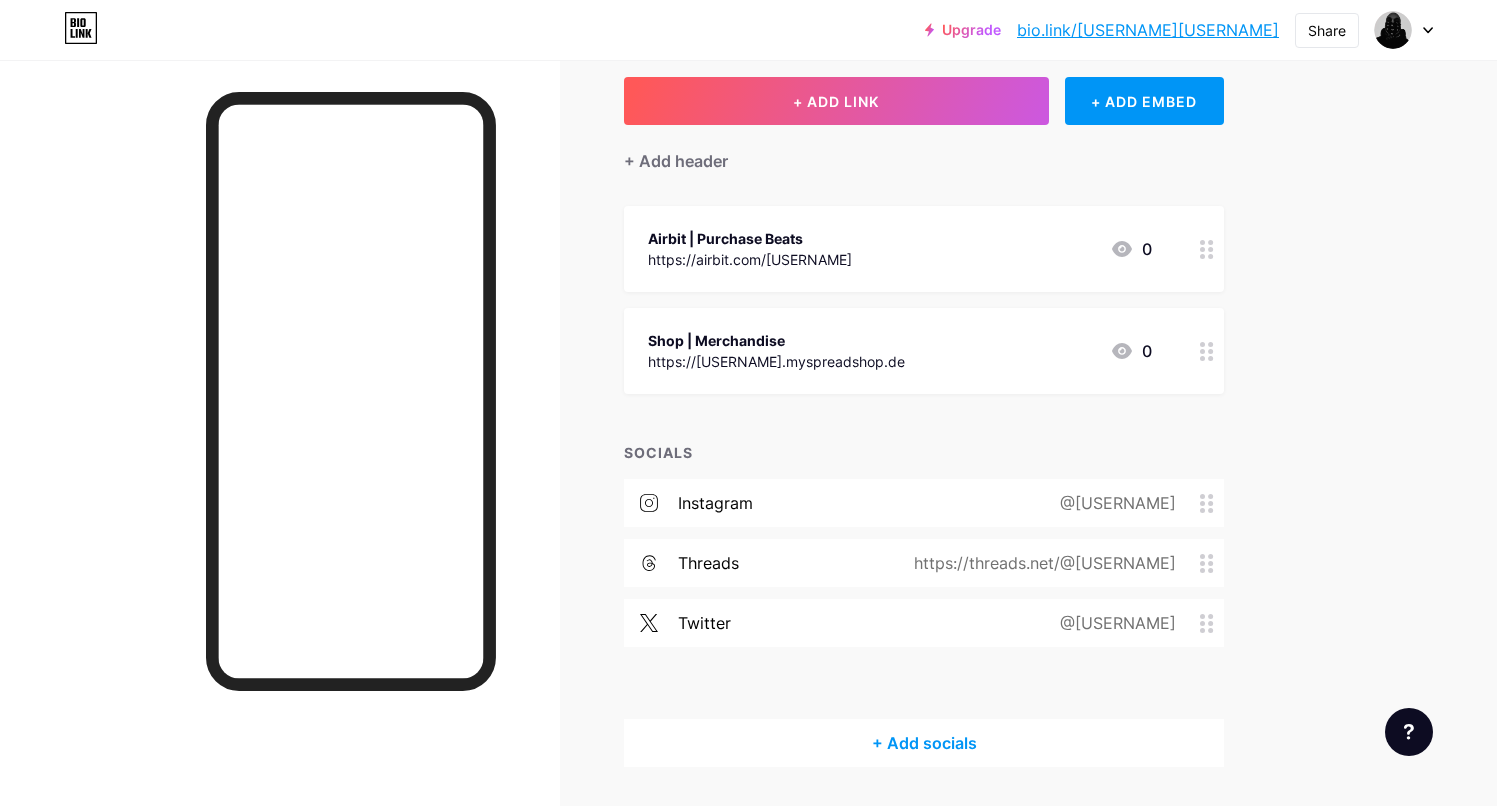 type 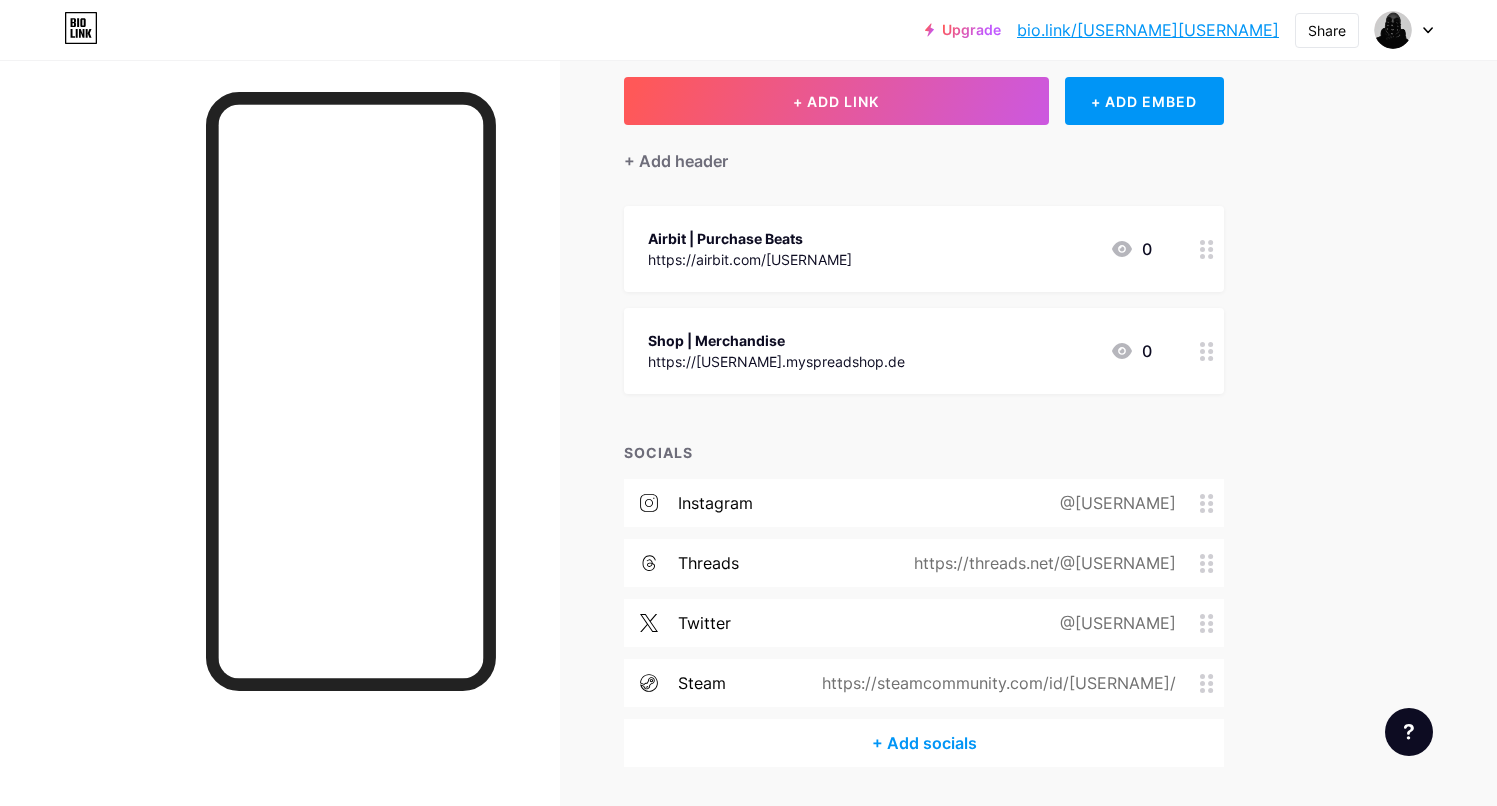 click on "Upgrade   bio.link/menacy...   bio.link/menacyblack" at bounding box center (1102, 30) 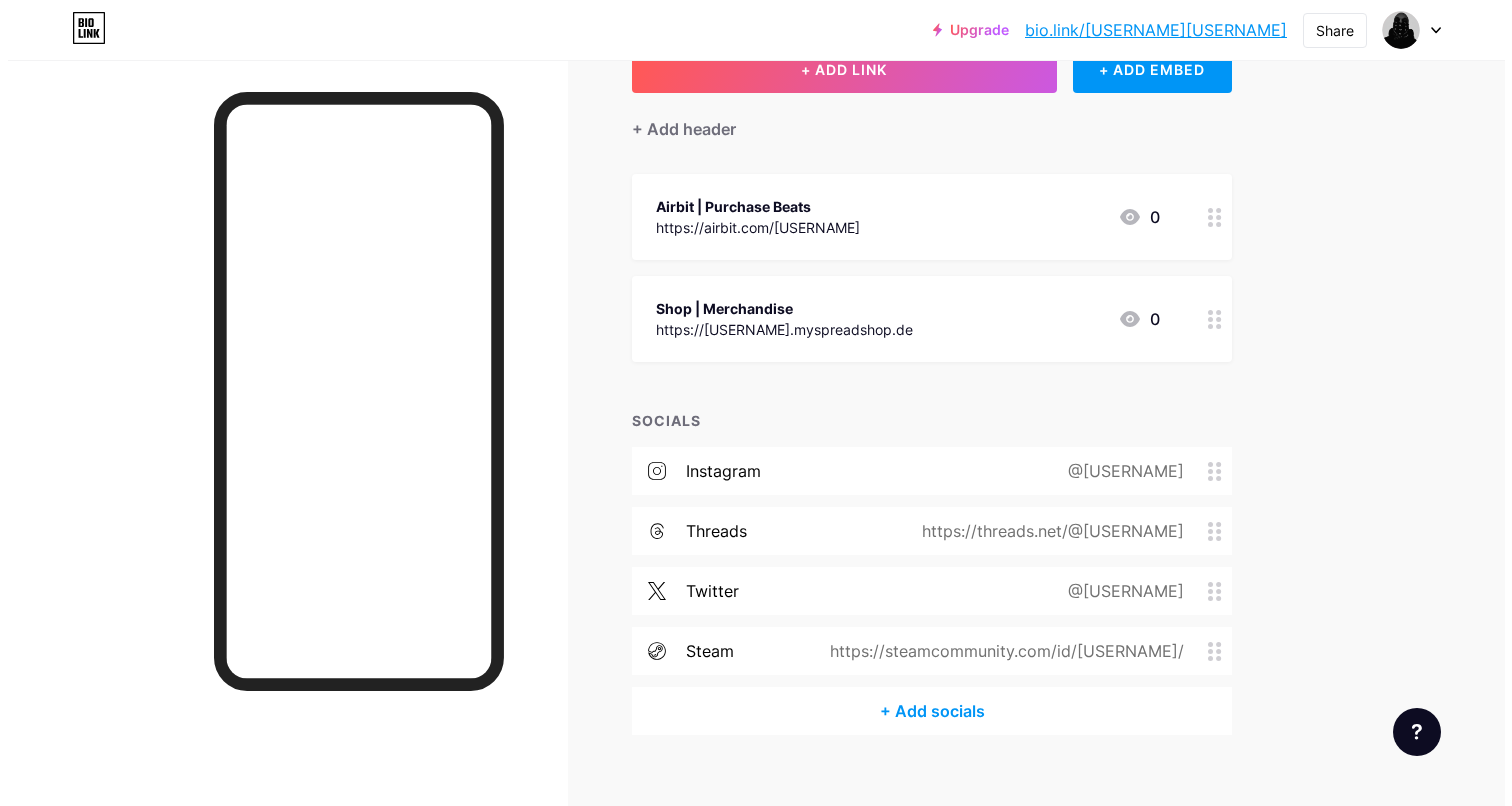 scroll, scrollTop: 169, scrollLeft: 0, axis: vertical 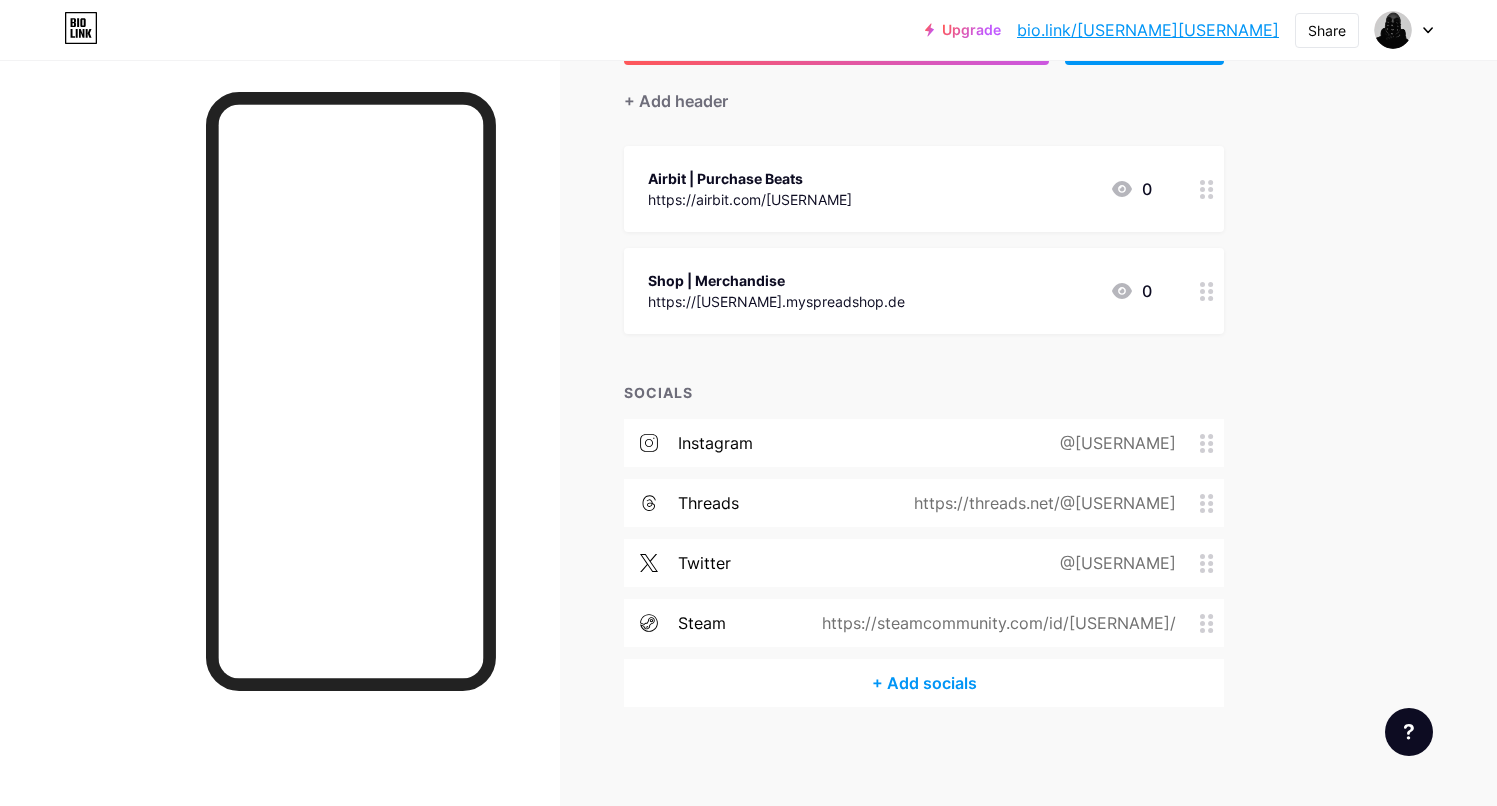 click on "+ Add socials" at bounding box center [924, 683] 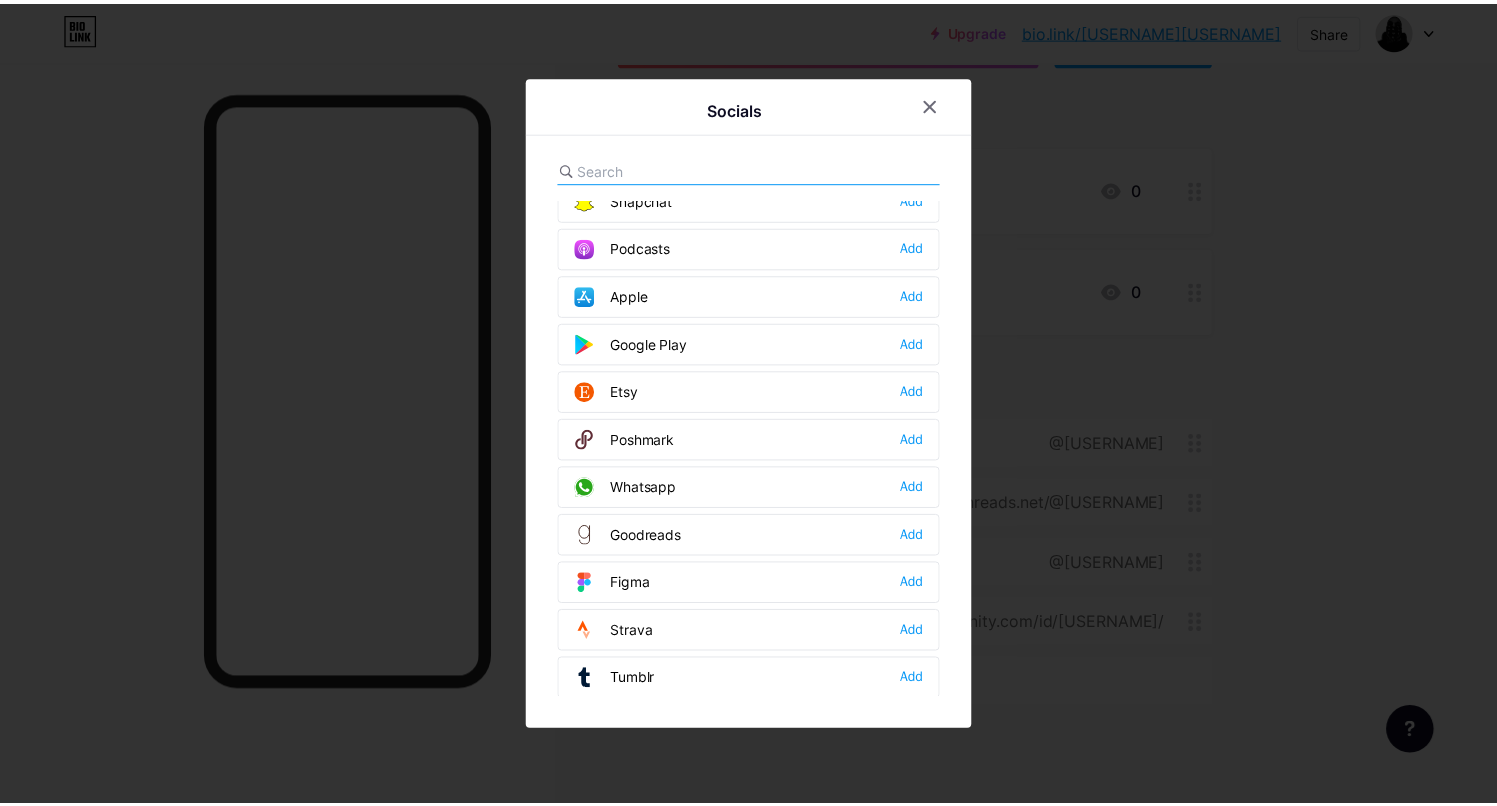 scroll, scrollTop: 1464, scrollLeft: 0, axis: vertical 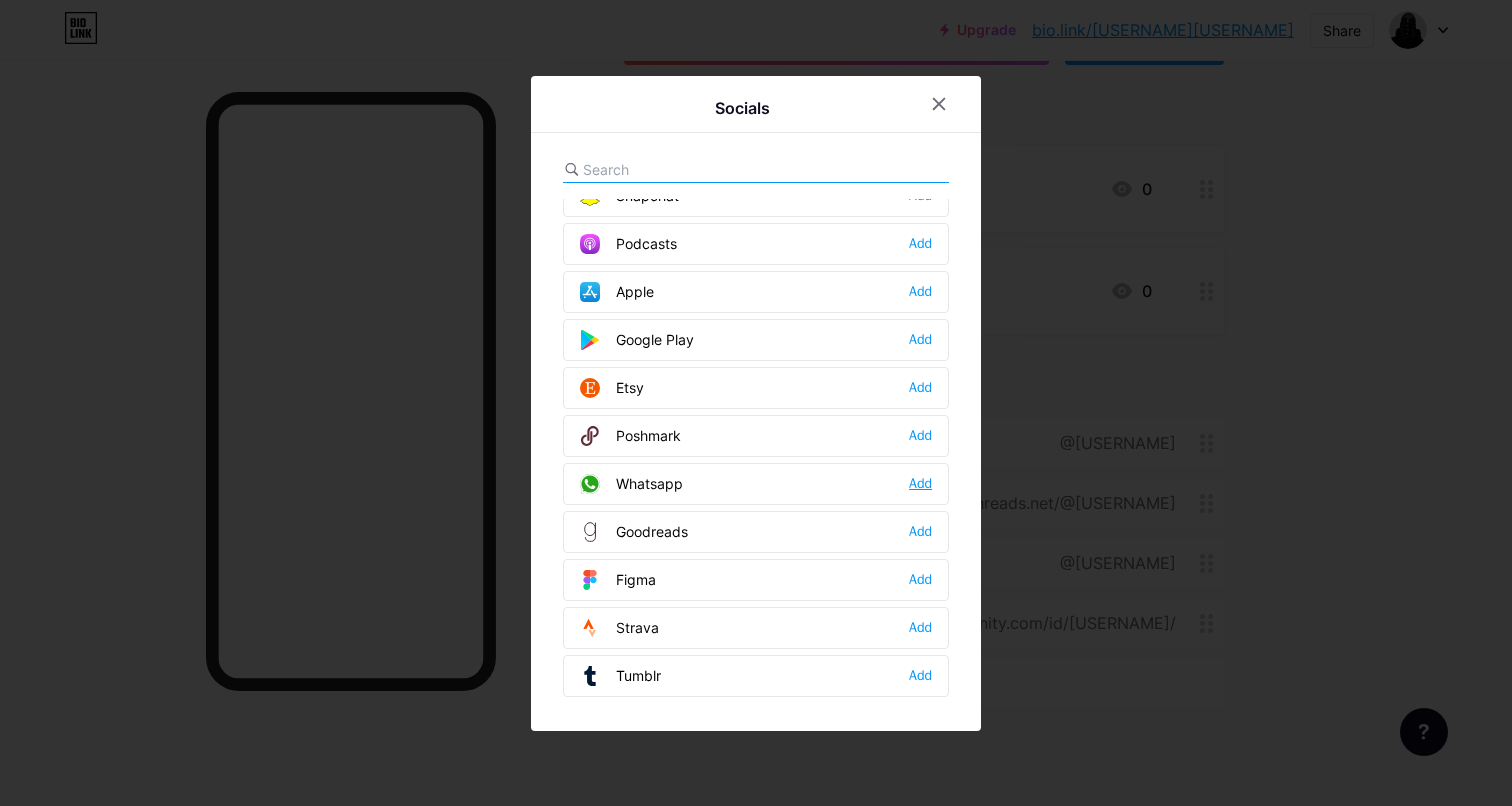 click on "Add" at bounding box center [920, 484] 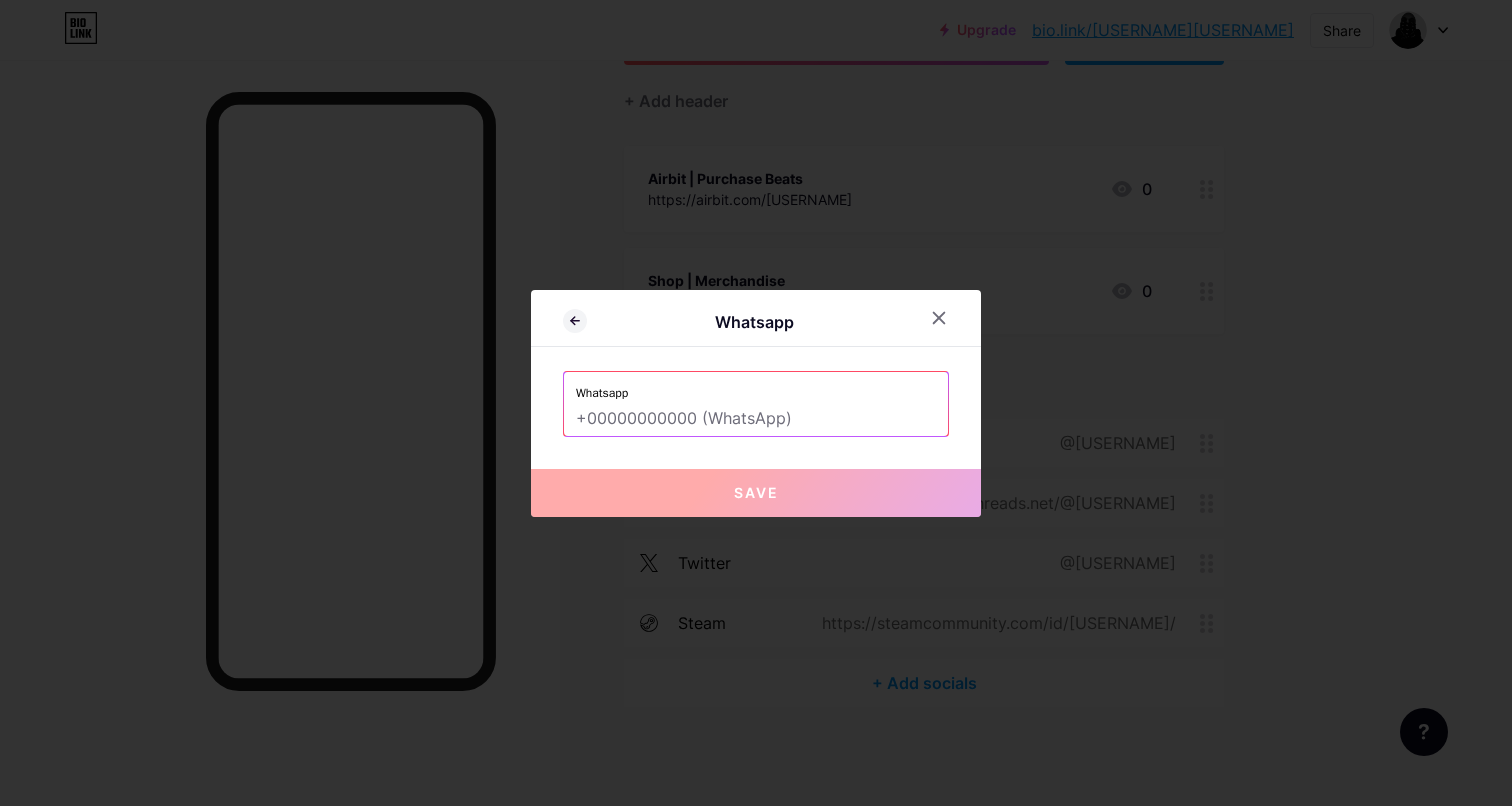 click at bounding box center (756, 419) 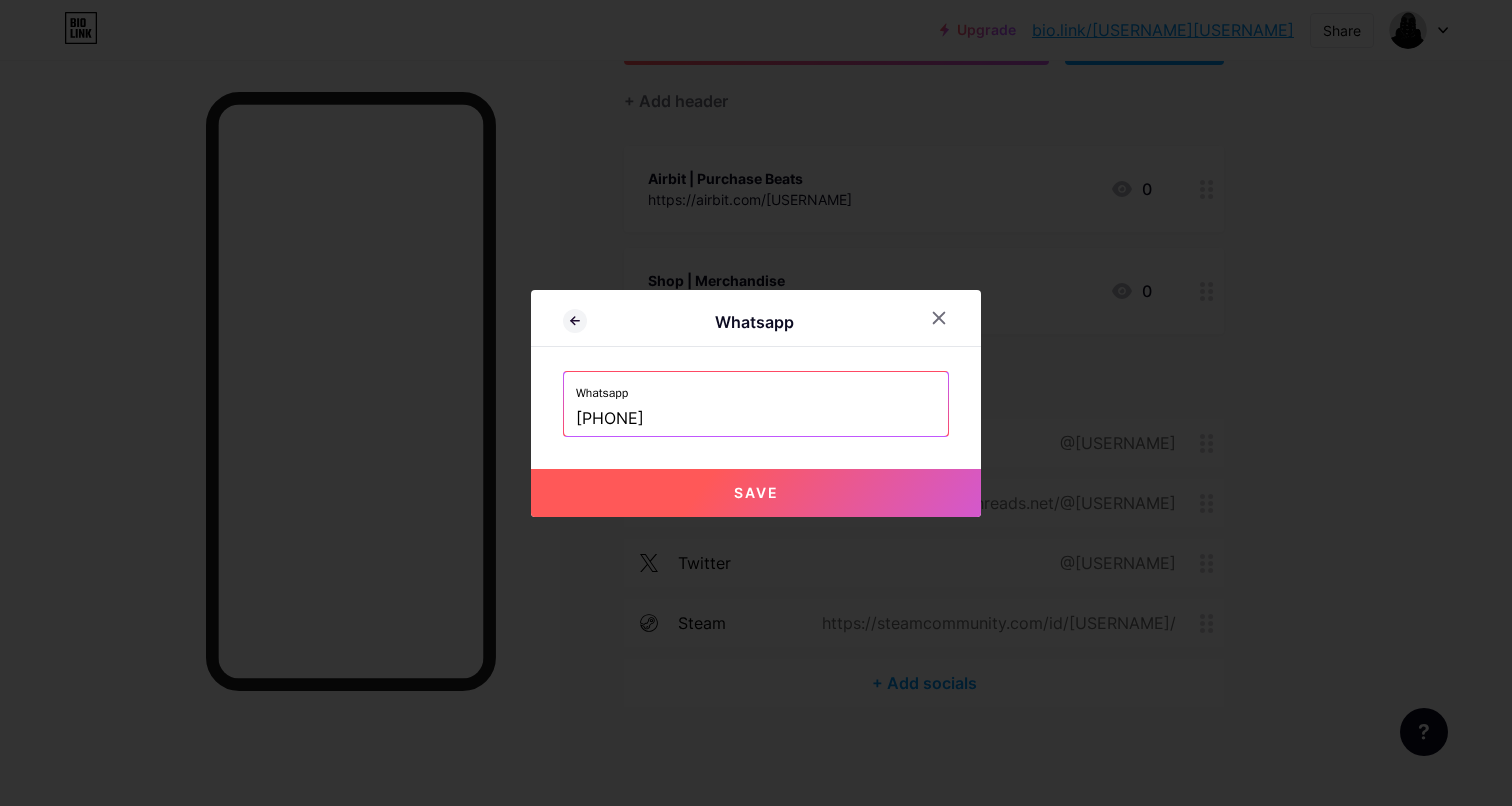 click on "Save" at bounding box center [756, 493] 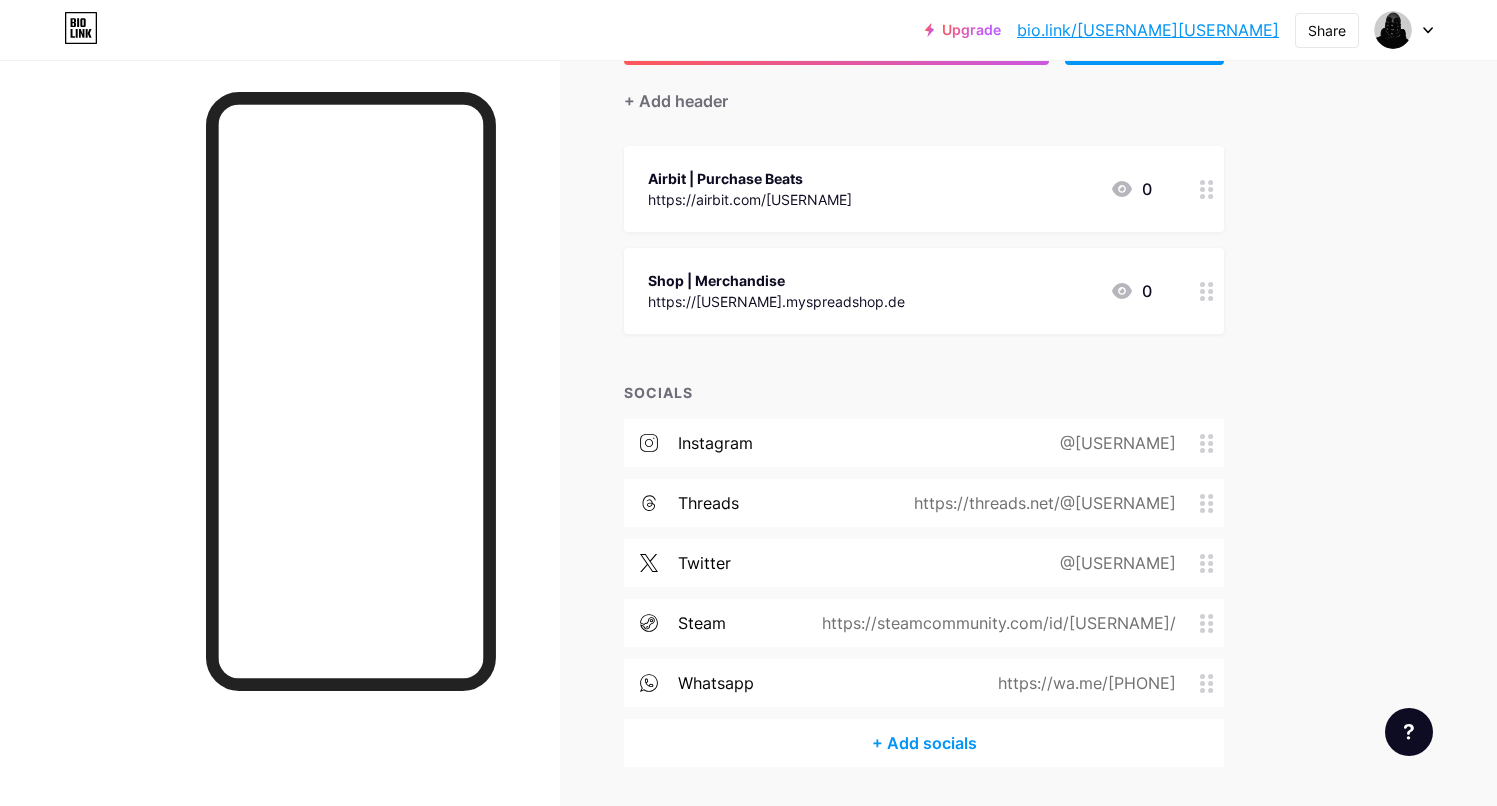 click on "Upgrade   bio.link/menacy...   bio.link/menacyblack" at bounding box center (1102, 30) 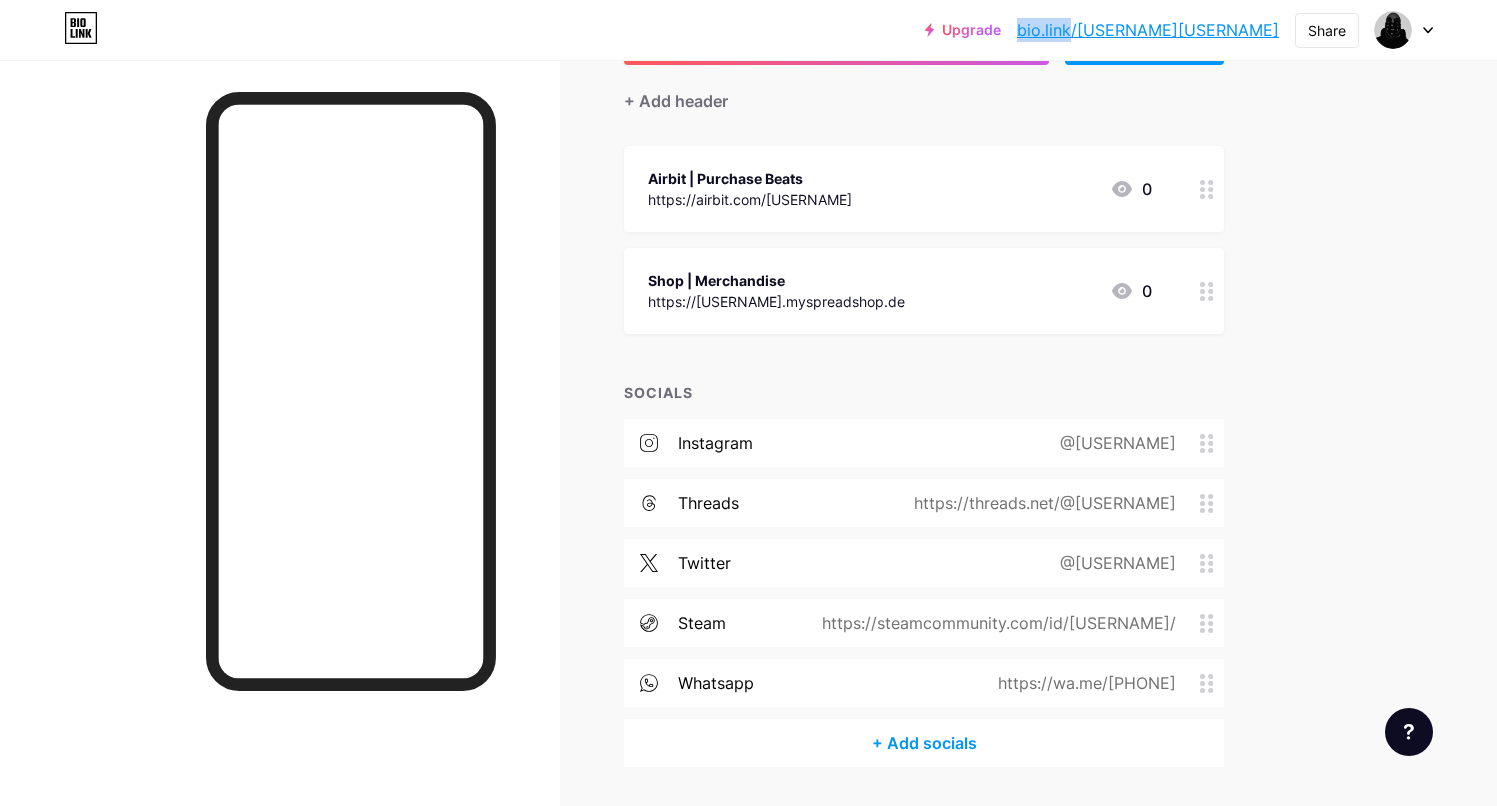 click on "Upgrade   bio.link/menacy...   bio.link/menacyblack" at bounding box center [1102, 30] 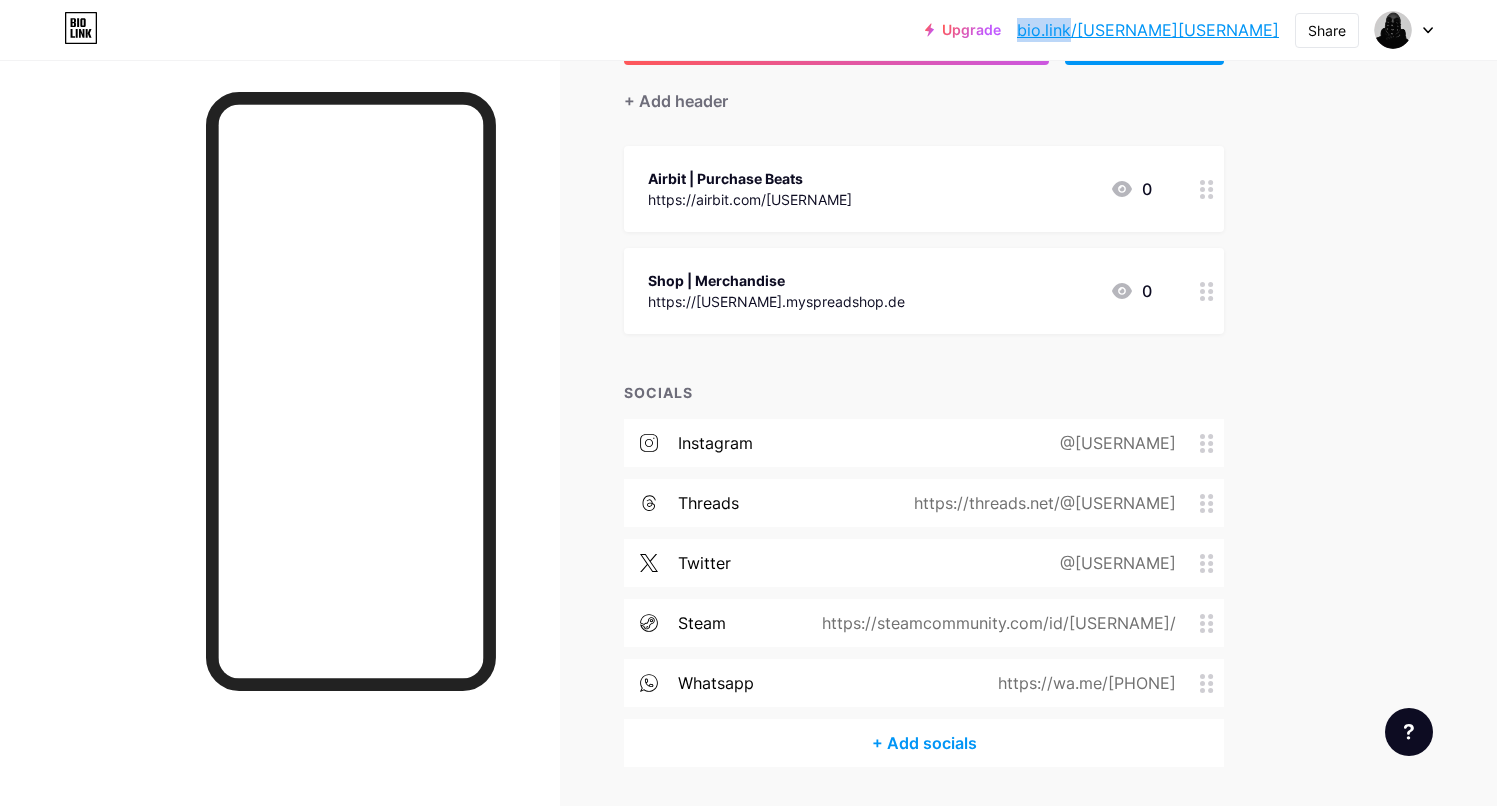 scroll, scrollTop: 229, scrollLeft: 0, axis: vertical 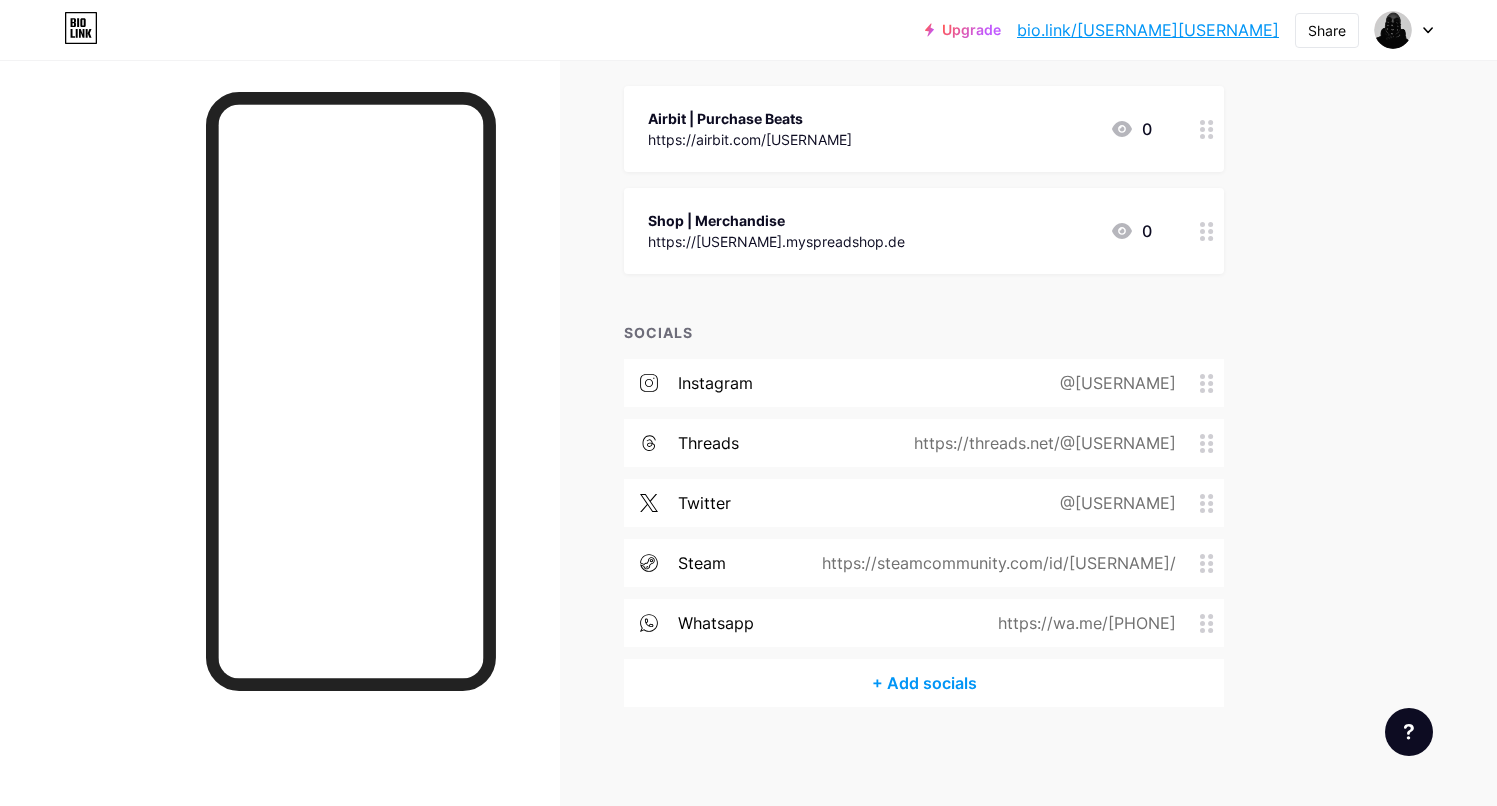 click on "https://wa.me/+4917624290992" at bounding box center (1083, 623) 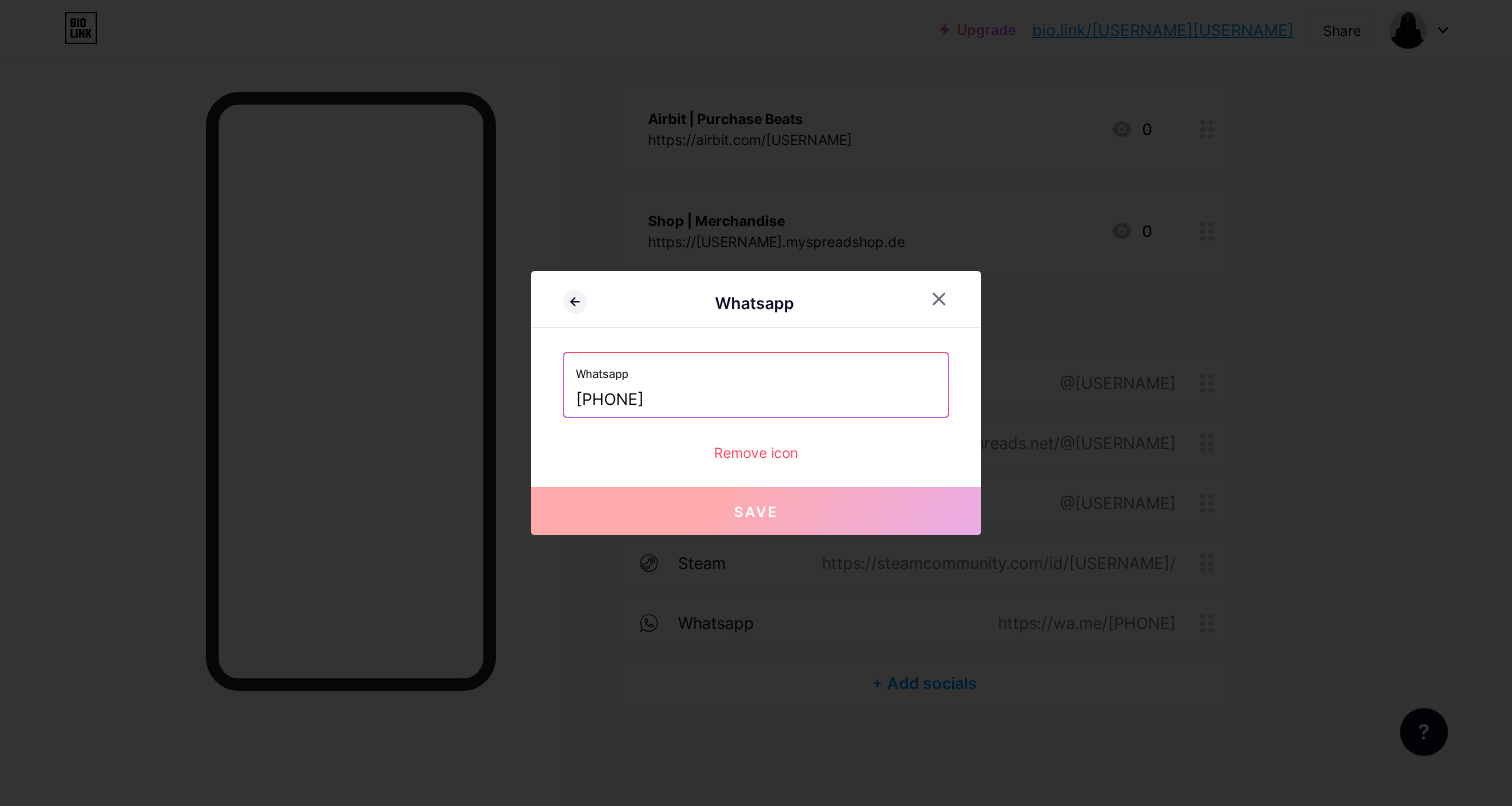 click on "Remove icon" at bounding box center [756, 452] 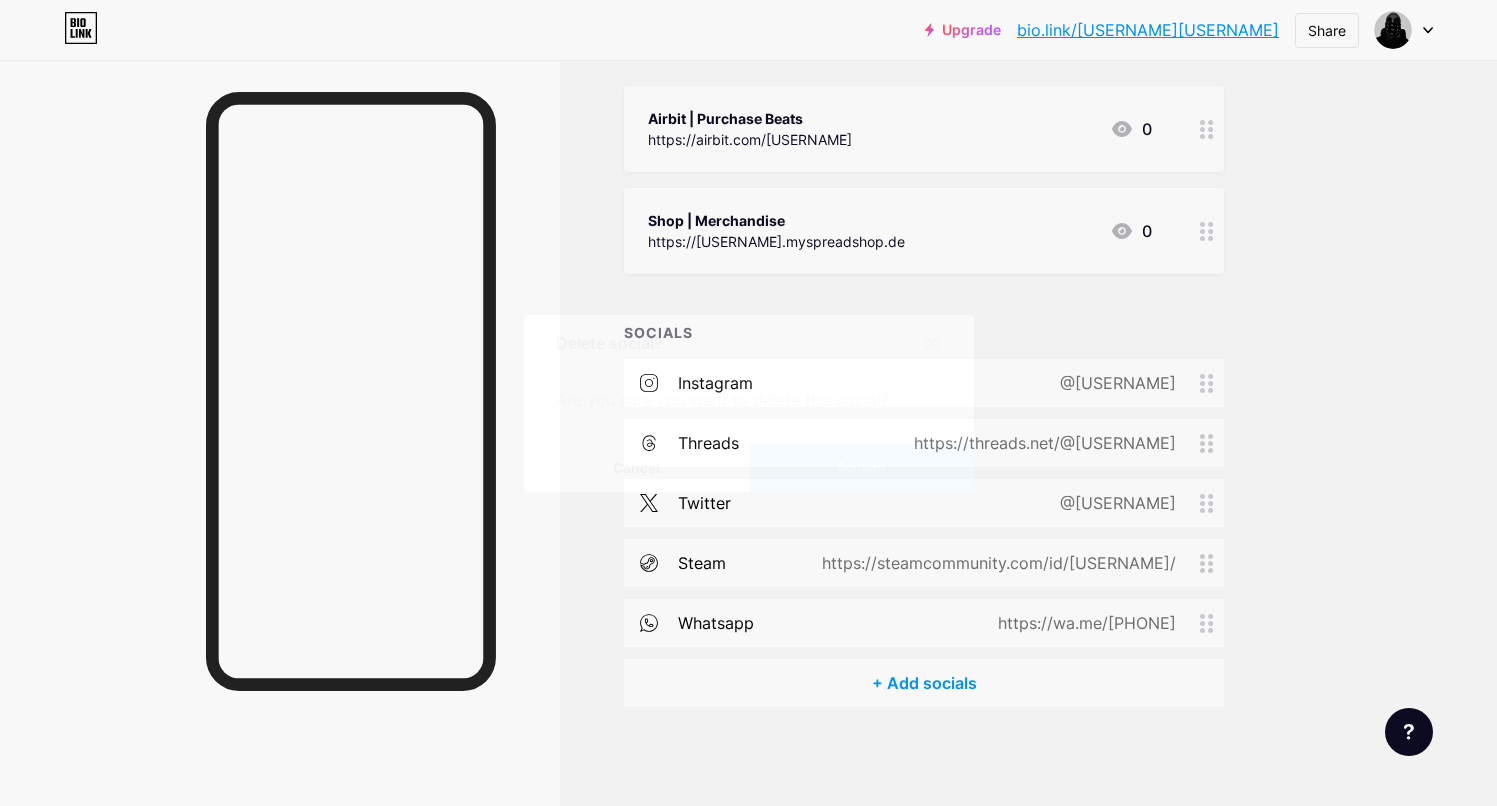 click on "Confirm" at bounding box center [861, 468] 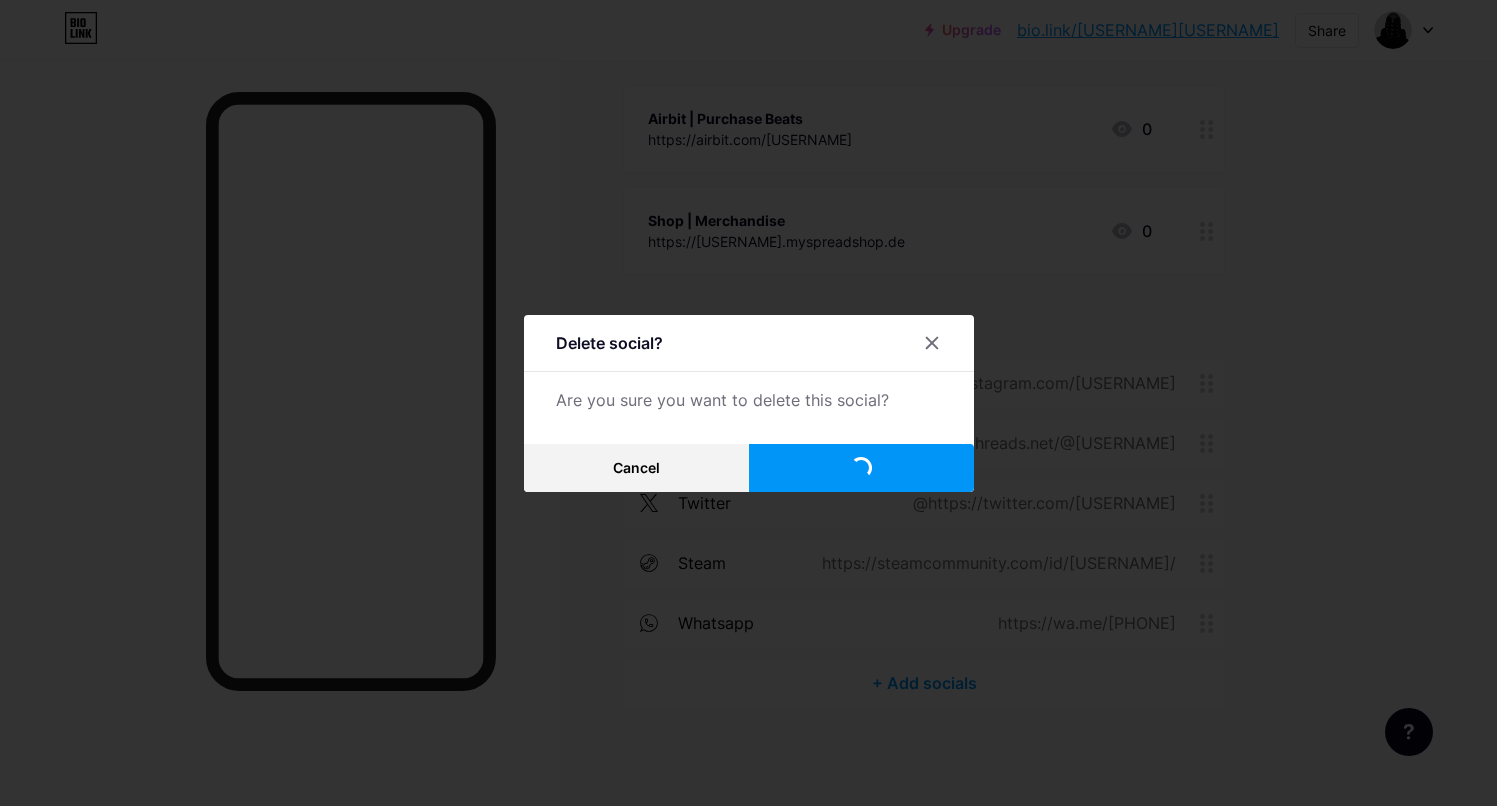 scroll, scrollTop: 169, scrollLeft: 0, axis: vertical 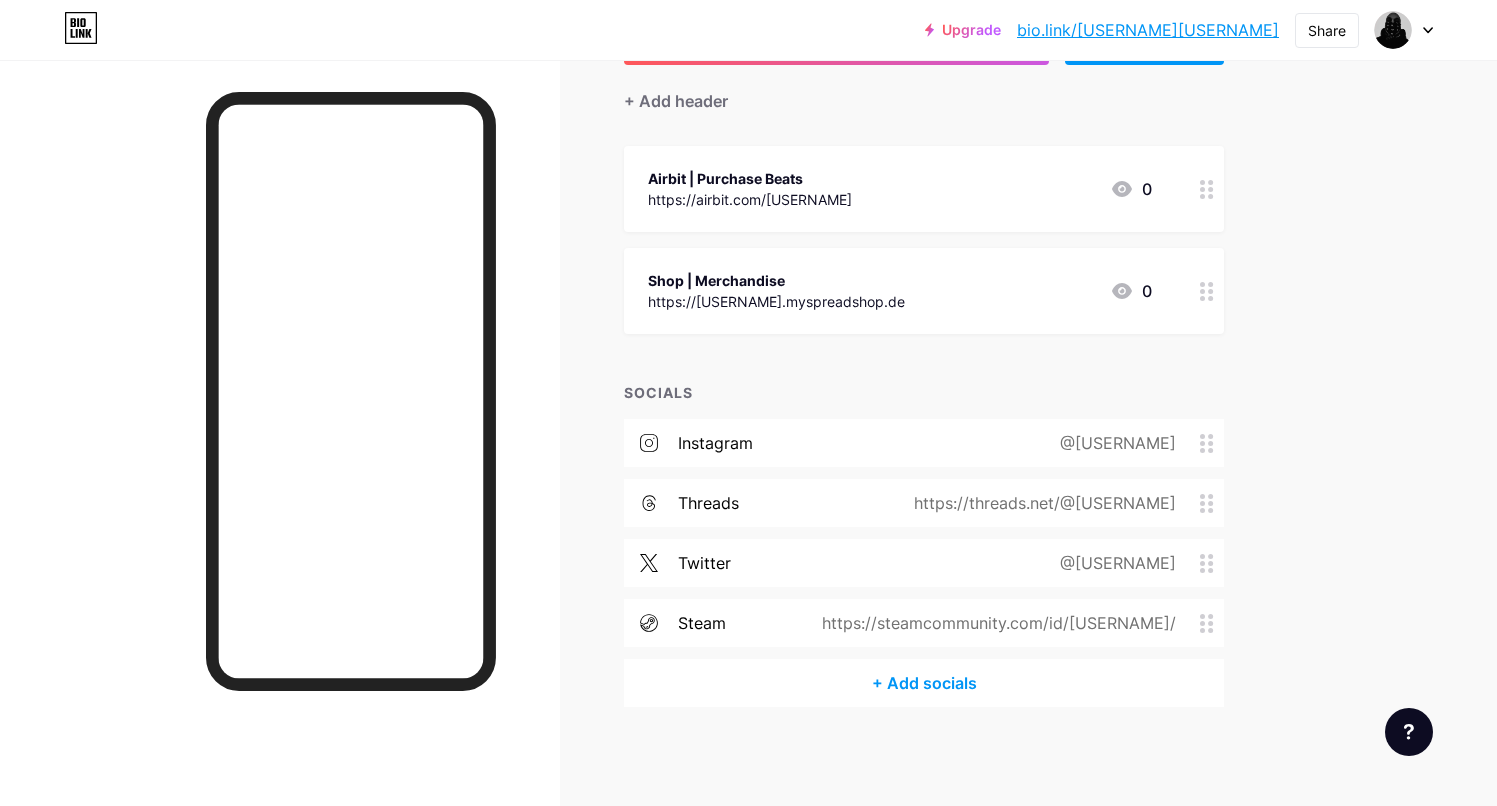 click on "bio.link/[USERNAME]" at bounding box center (1148, 30) 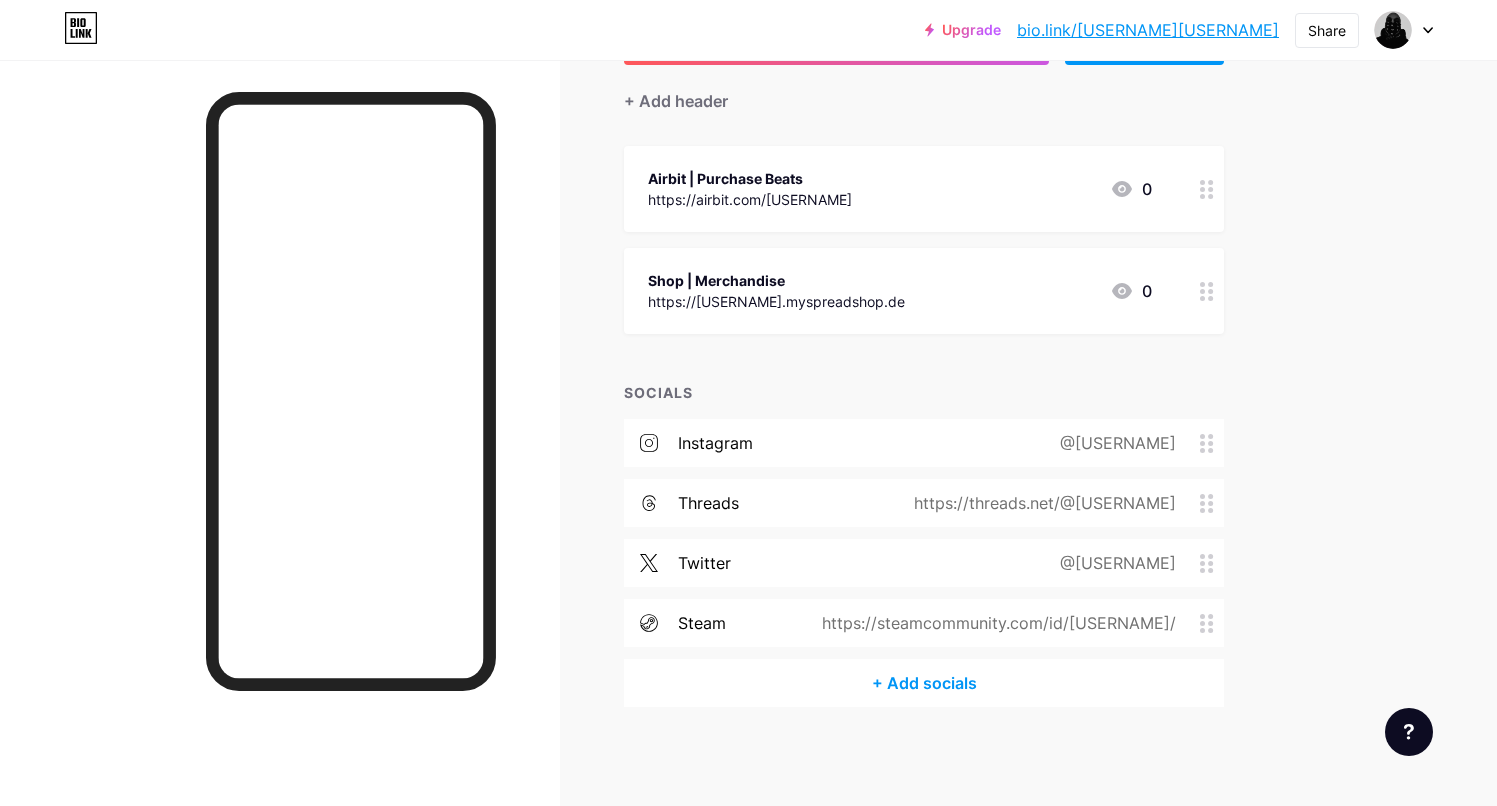 scroll, scrollTop: 0, scrollLeft: 0, axis: both 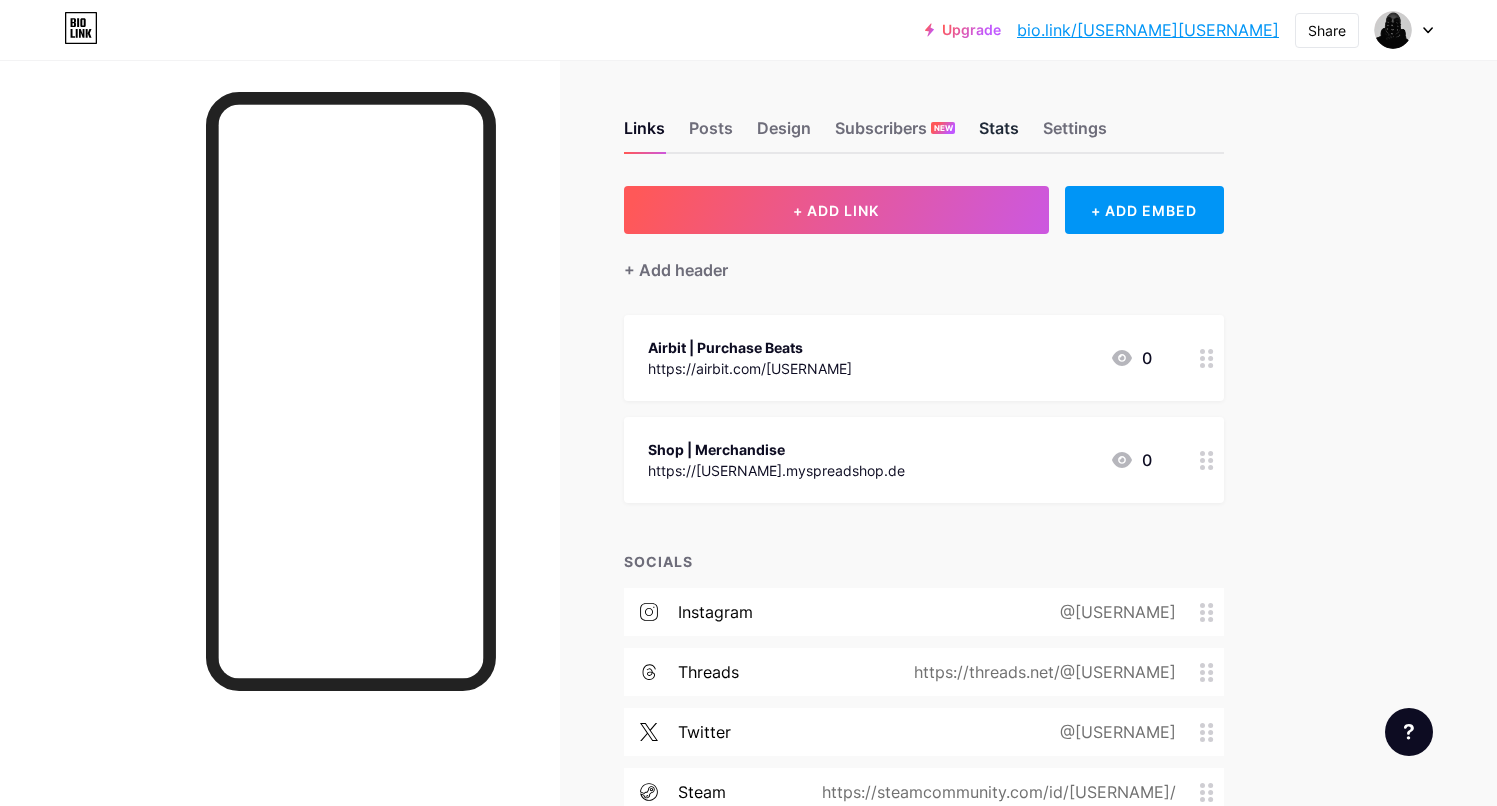 click on "Stats" at bounding box center (999, 134) 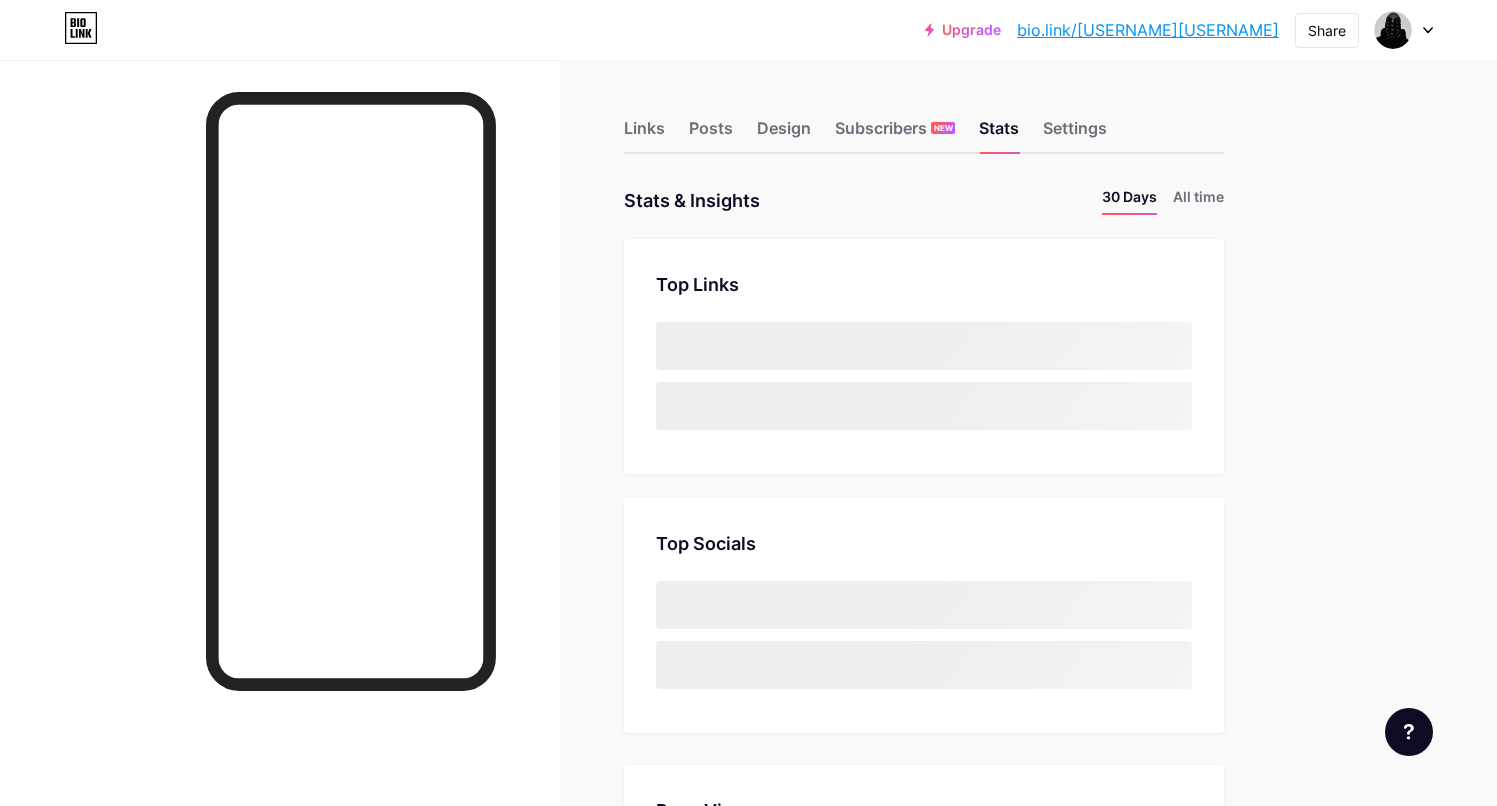 scroll, scrollTop: 999194, scrollLeft: 998503, axis: both 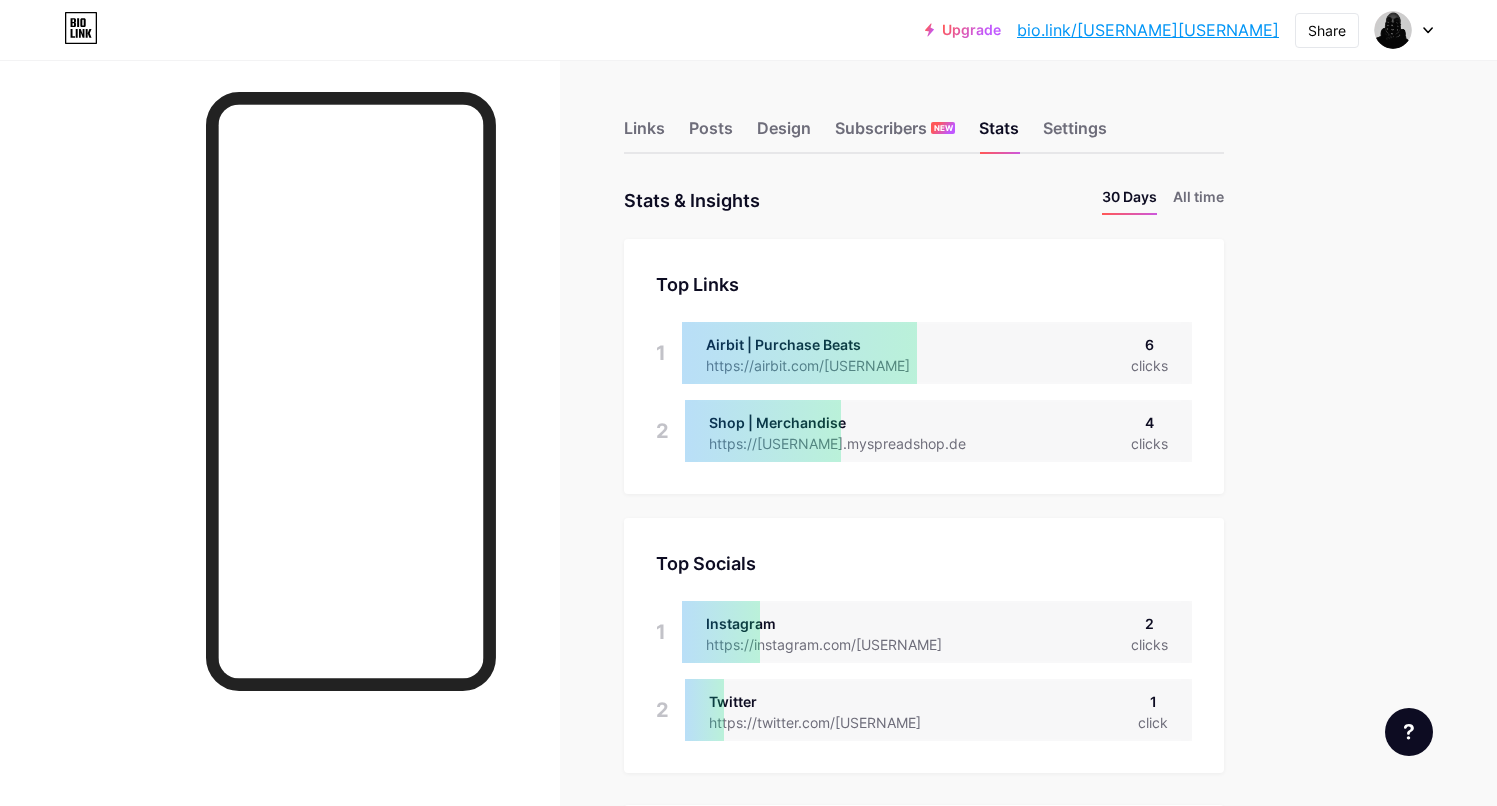 click on "bio.link/[USERNAME]" at bounding box center [1148, 30] 